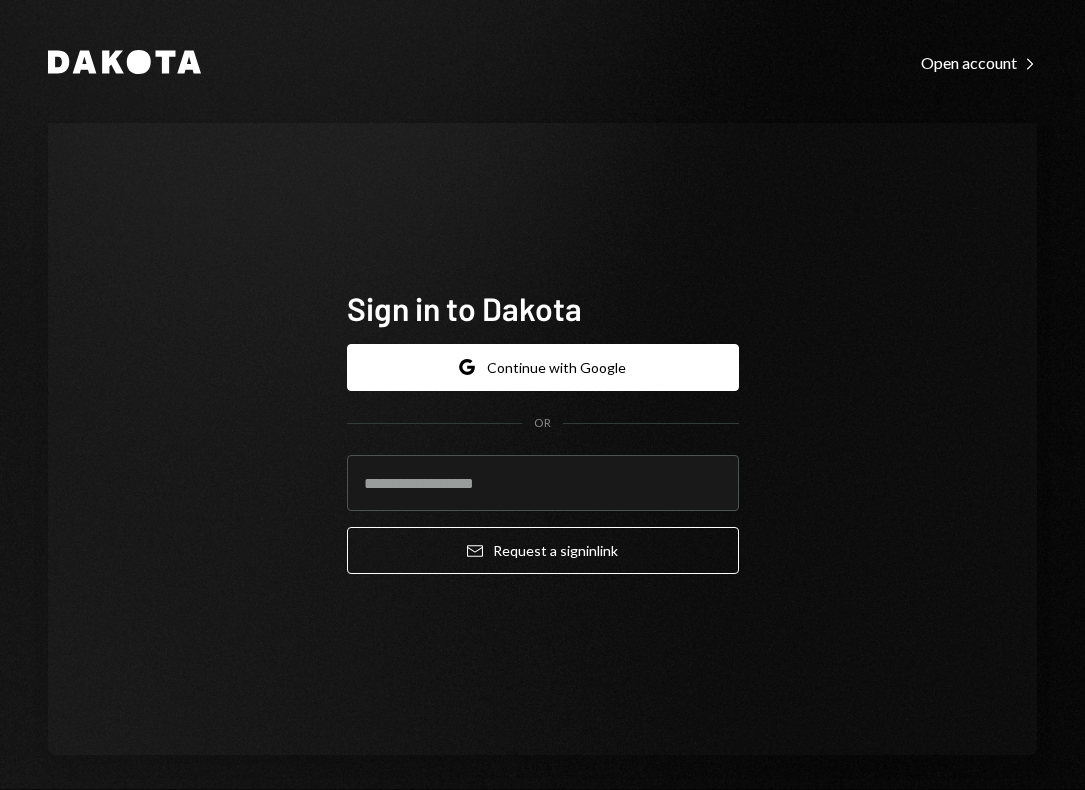 scroll, scrollTop: 0, scrollLeft: 0, axis: both 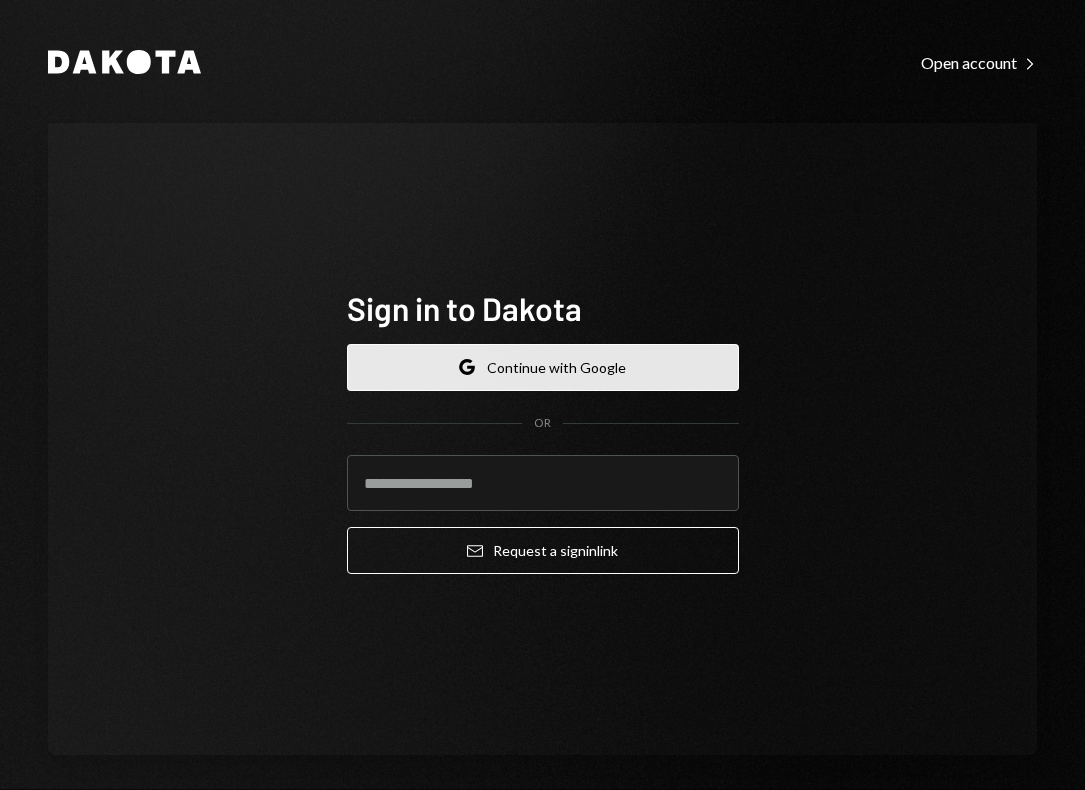 click on "Google  Continue with Google" at bounding box center (543, 367) 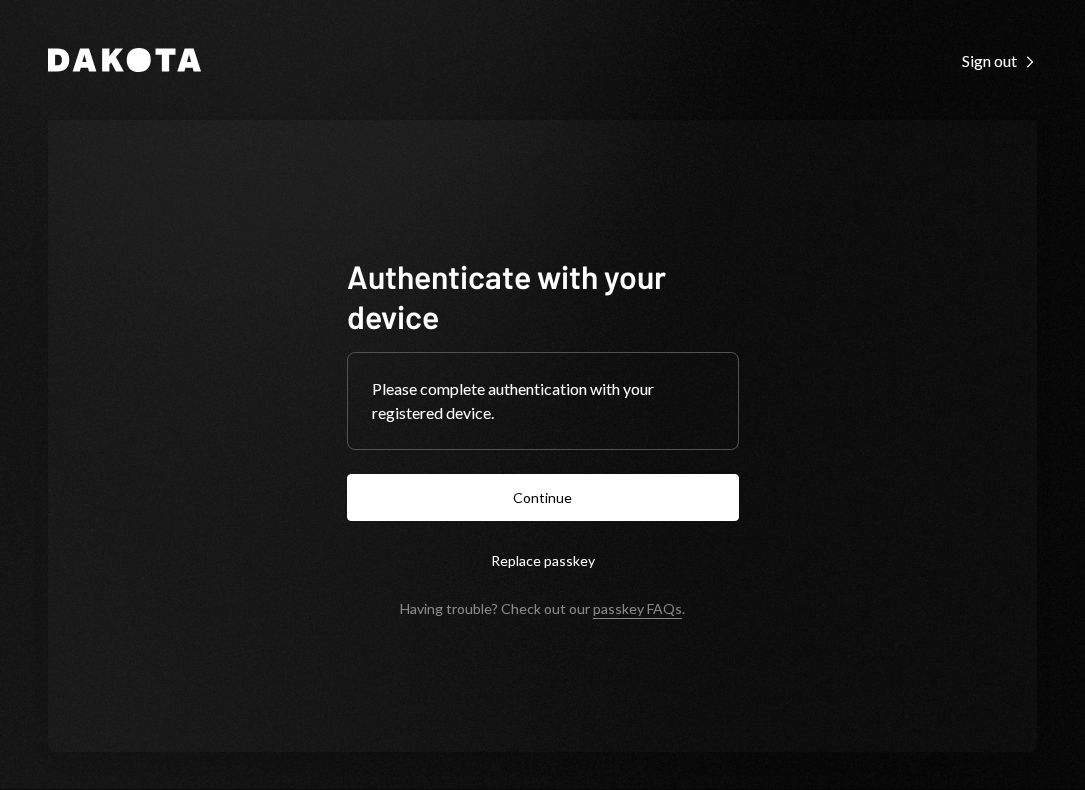 scroll, scrollTop: 0, scrollLeft: 0, axis: both 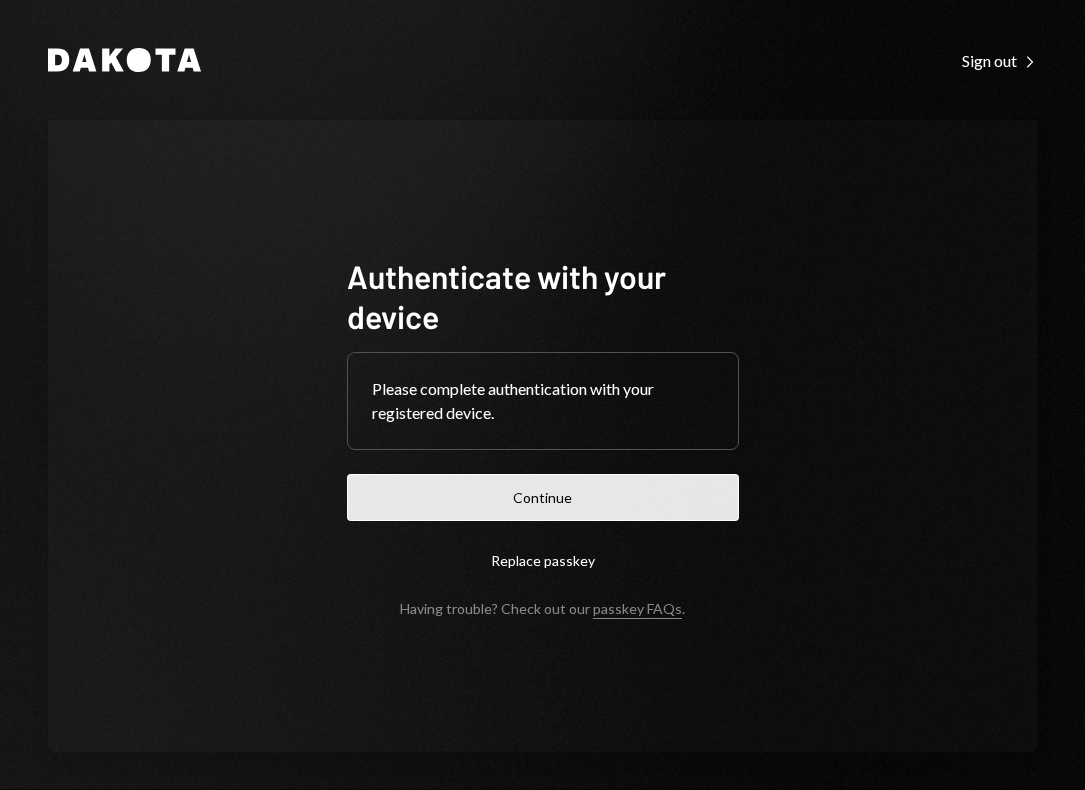 click on "Continue" at bounding box center [543, 497] 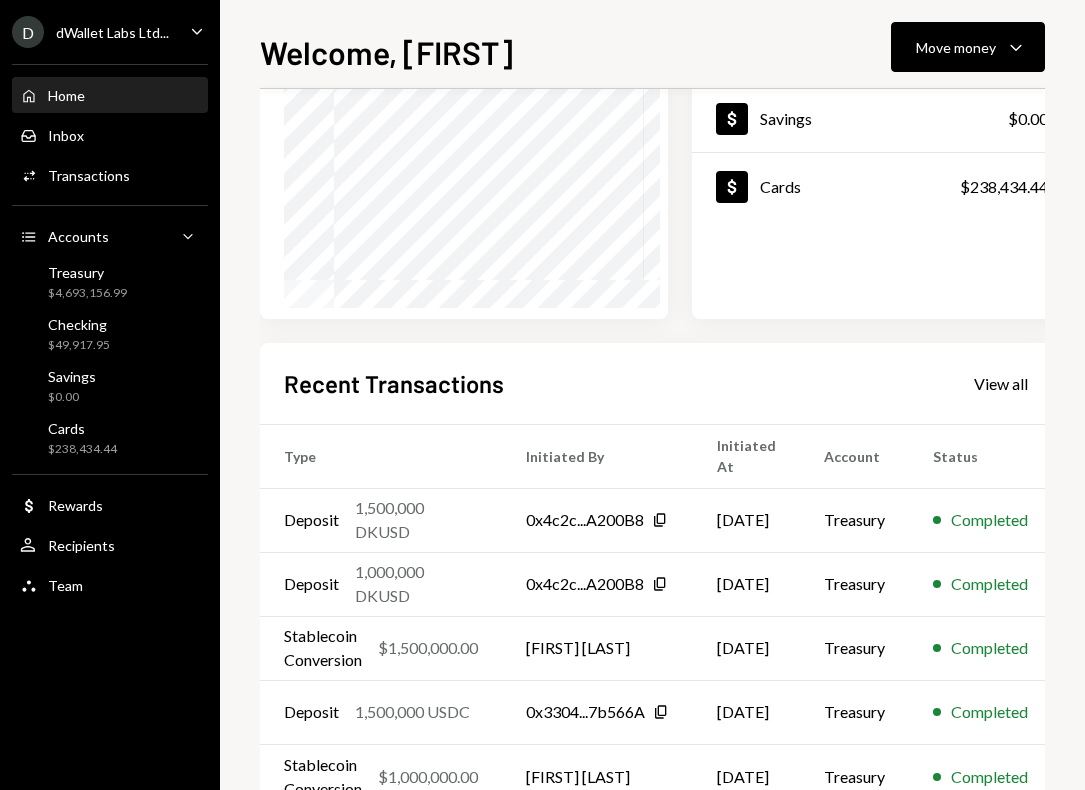 scroll, scrollTop: 266, scrollLeft: 0, axis: vertical 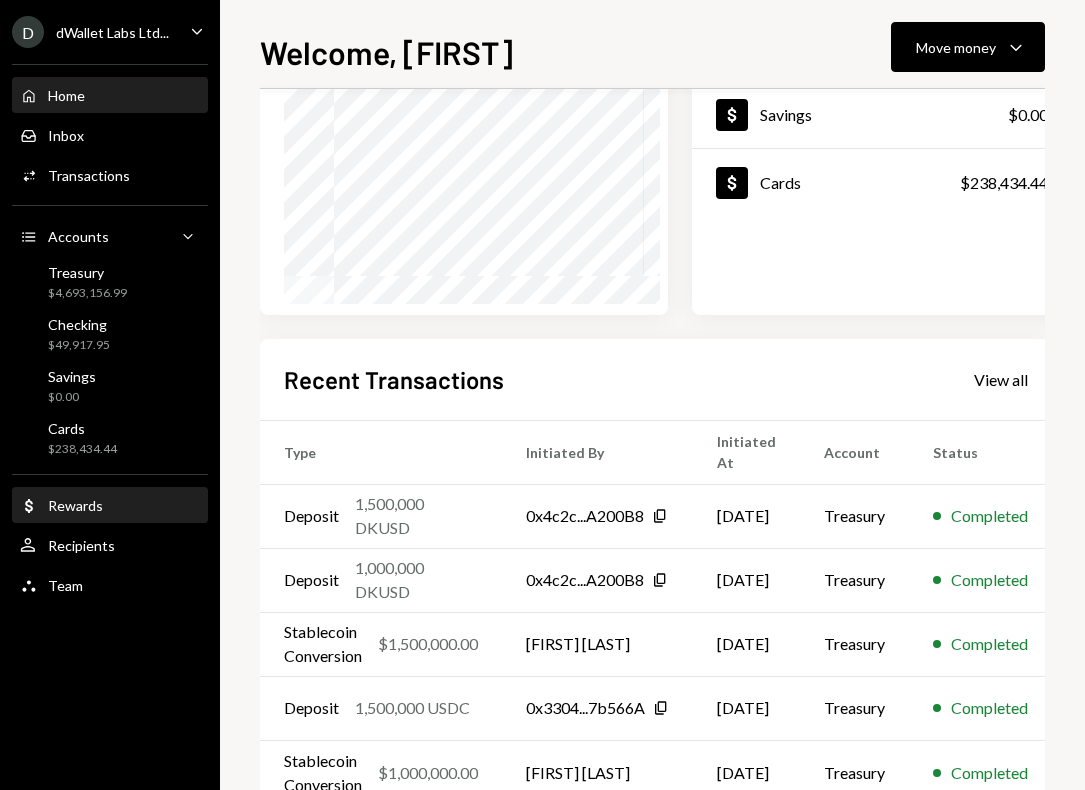 click on "Rewards" at bounding box center (75, 505) 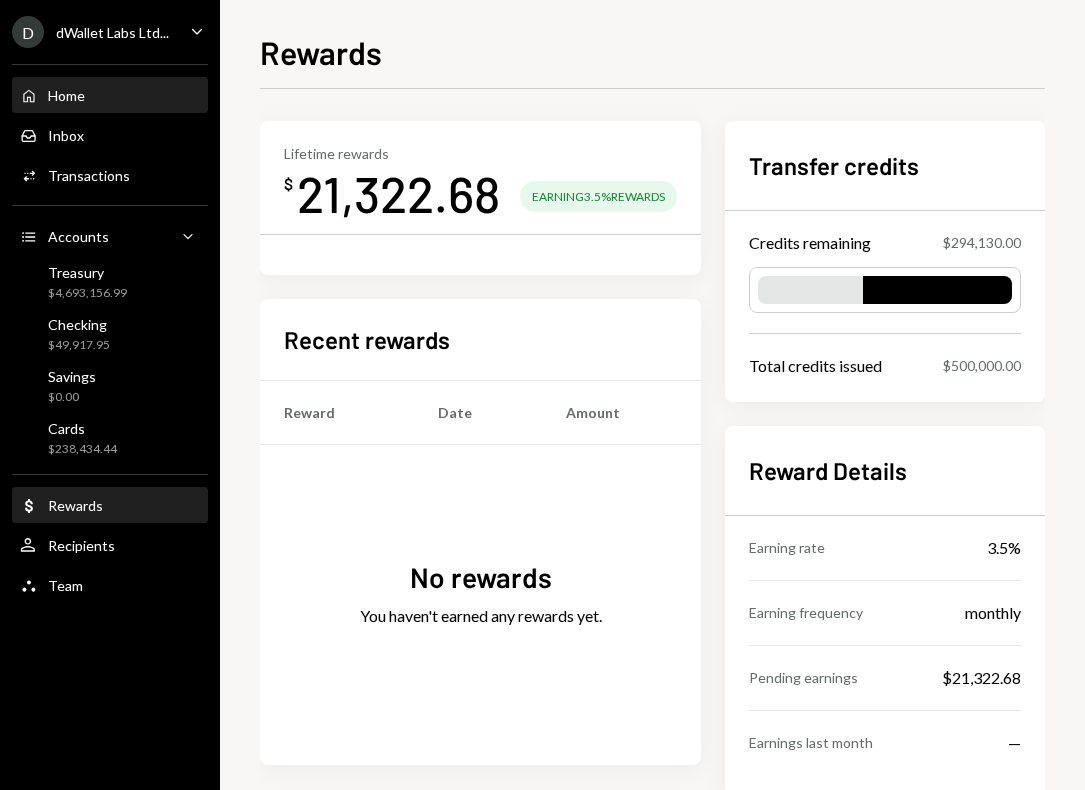 click on "Home Home" at bounding box center (110, 96) 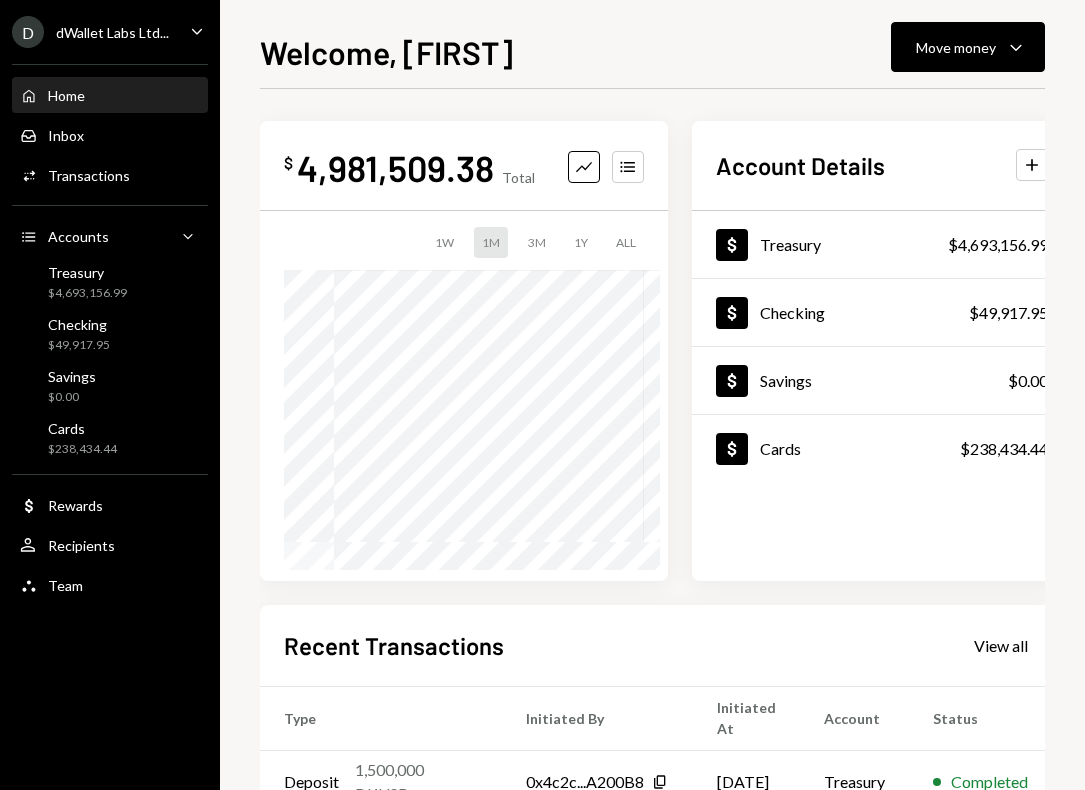 click on "Welcome, David Move money Caret Down $ 4,981,509.38 Total Graph Accounts 1W 1M 3M 1Y ALL Account Details Plus Dollar Treasury $4,693,156.99 Dollar Checking $49,917.95 Dollar Savings $0.00 Dollar Cards $238,434.44 Recent Transactions View all Type Initiated By Initiated At Account Status Deposit 1,500,000  DKUSD 0x4c2c...A200B8 Copy 08/02/2025 Treasury Completed Deposit 1,000,000  DKUSD 0x4c2c...A200B8 Copy 08/02/2025 Treasury Completed Stablecoin Conversion $1,500,000.00 David Lachmish 08/02/2025 Treasury Completed Deposit 1,500,000  USDC 0x3304...7b566A Copy 08/02/2025 Treasury Completed Stablecoin Conversion $1,000,000.00 David Lachmish 08/02/2025 Treasury Completed" at bounding box center [652, 395] 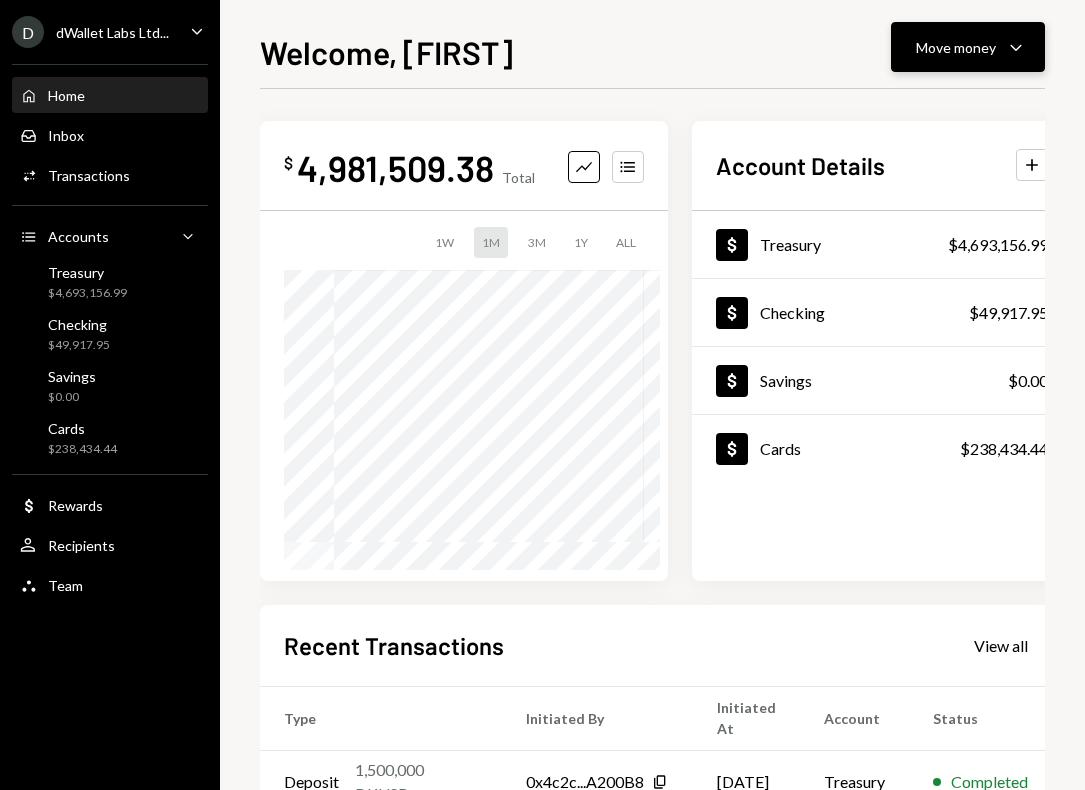 click on "Move money" at bounding box center [956, 47] 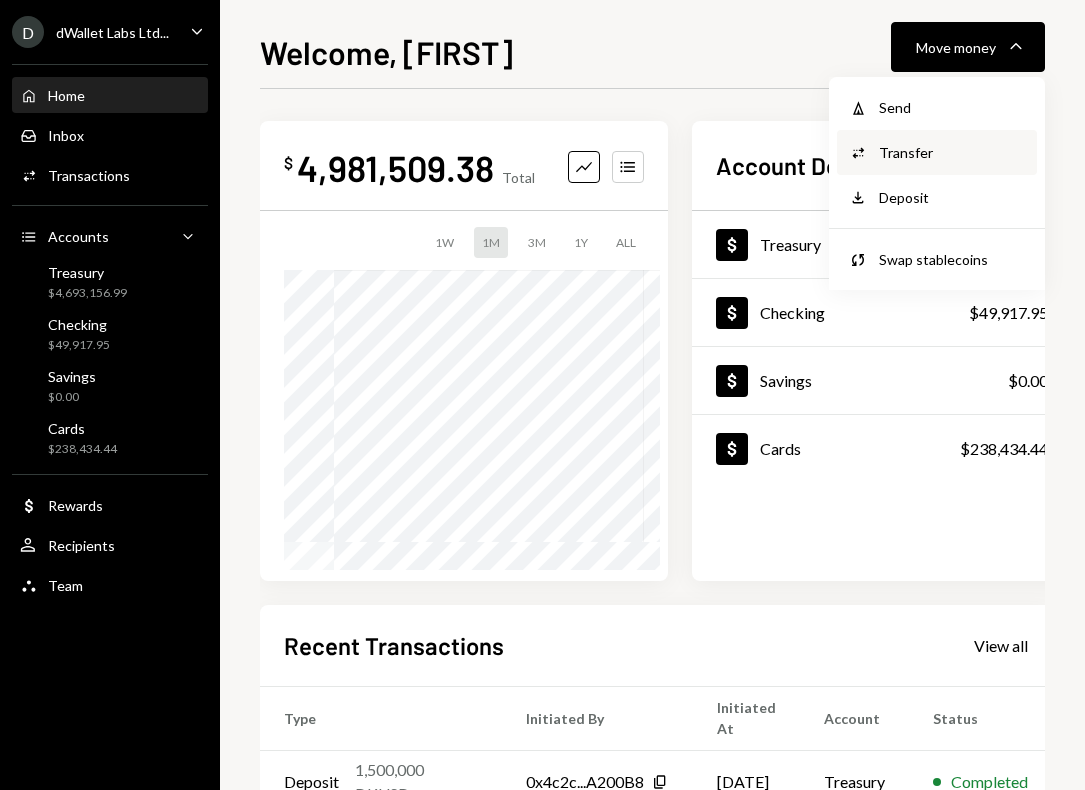 click on "Transfer" at bounding box center [952, 152] 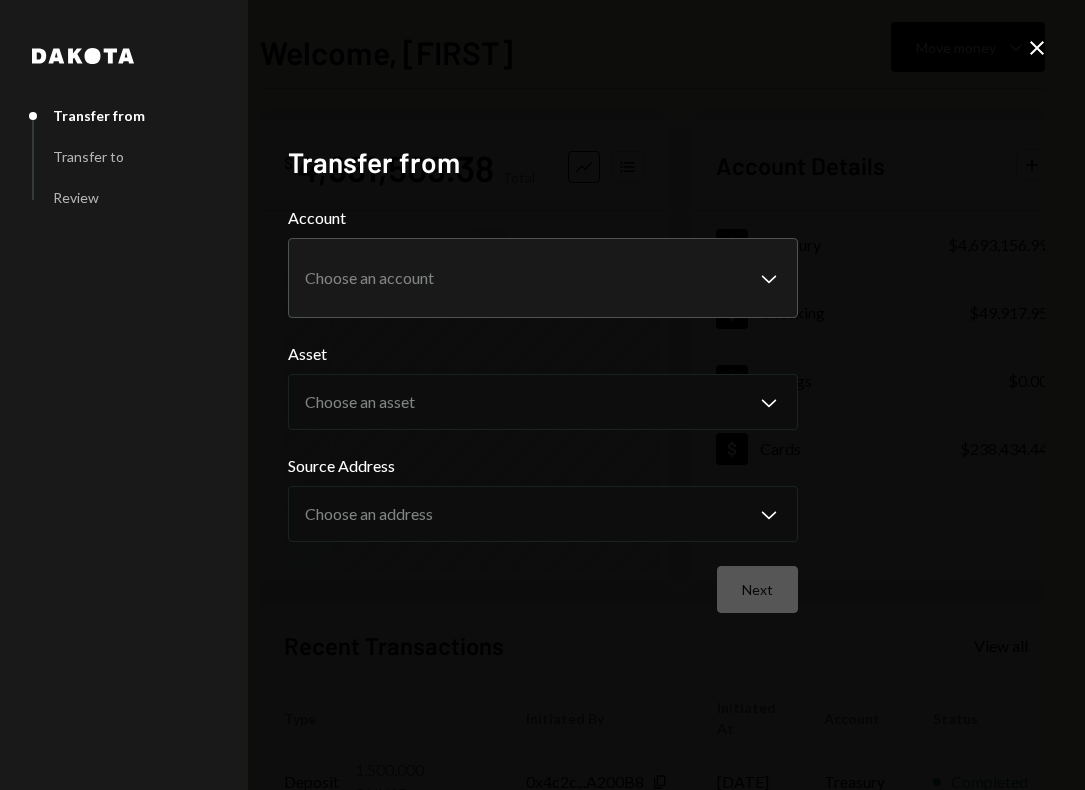 click on "D dWallet Labs Ltd... Caret Down Home Home Inbox Inbox Activities Transactions Accounts Accounts Caret Down Treasury $4,693,156.99 Checking $49,917.95 Savings $0.00 Cards $238,434.44 Dollar Rewards User Recipients Team Team Welcome, David Move money Caret Down $ 4,981,509.38 Total Graph Accounts 1W 1M 3M 1Y ALL Account Details Plus Dollar Treasury $4,693,156.99 Dollar Checking $49,917.95 Dollar Savings $0.00 Dollar Cards $238,434.44 Recent Transactions View all Type Initiated By Initiated At Account Status Deposit 1,500,000  DKUSD 0x4c2c...A200B8 Copy 08/02/2025 Treasury Completed Deposit 1,000,000  DKUSD 0x4c2c...A200B8 Copy 08/02/2025 Treasury Completed Stablecoin Conversion $1,500,000.00 David Lachmish 08/02/2025 Treasury Completed Deposit 1,500,000  USDC 0x3304...7b566A Copy 08/02/2025 Treasury Completed Stablecoin Conversion $1,000,000.00 David Lachmish 08/02/2025 Treasury Completed Welcome, David - Dakota Dakota Transfer from Transfer to Review Transfer from Account Choose an account Chevron Down Asset" at bounding box center [542, 395] 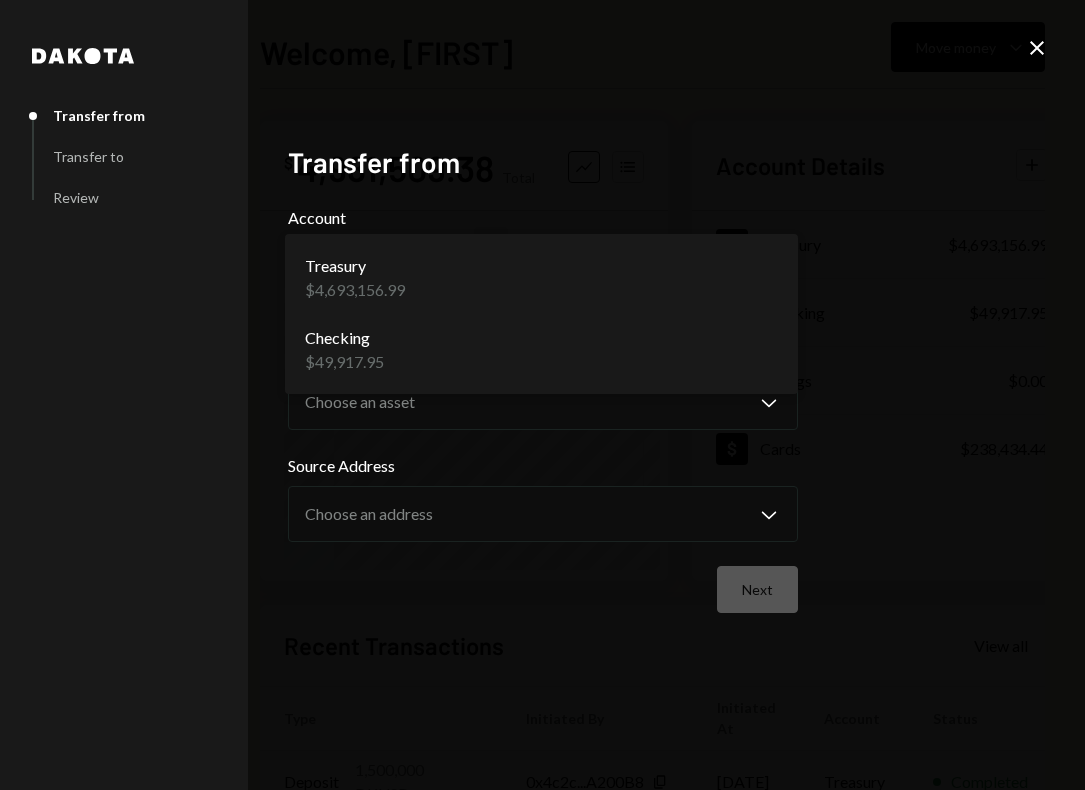 select on "**********" 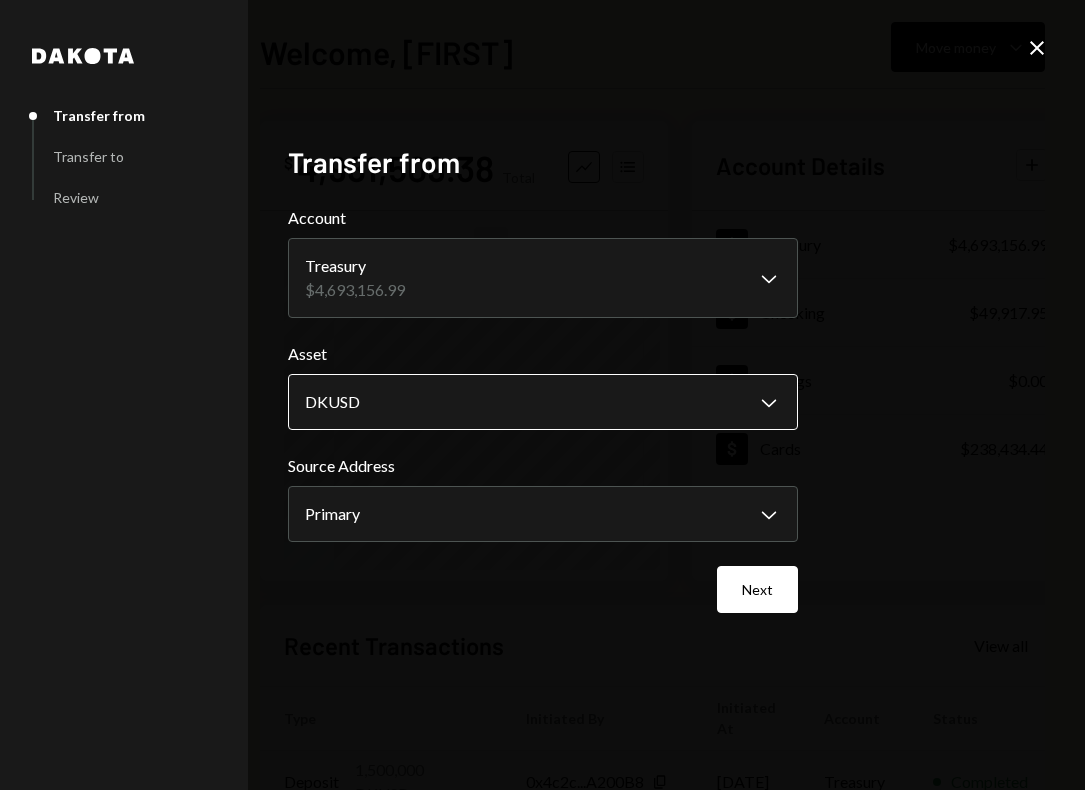 click on "D dWallet Labs Ltd... Caret Down Home Home Inbox Inbox Activities Transactions Accounts Accounts Caret Down Treasury $4,693,156.99 Checking $49,917.95 Savings $0.00 Cards $238,434.44 Dollar Rewards User Recipients Team Team Welcome, David Move money Caret Down $ 4,981,509.38 Total Graph Accounts 1W 1M 3M 1Y ALL Account Details Plus Dollar Treasury $4,693,156.99 Dollar Checking $49,917.95 Dollar Savings $0.00 Dollar Cards $238,434.44 Recent Transactions View all Type Initiated By Initiated At Account Status Deposit 1,500,000  DKUSD 0x4c2c...A200B8 Copy 08/02/2025 Treasury Completed Deposit 1,000,000  DKUSD 0x4c2c...A200B8 Copy 08/02/2025 Treasury Completed Stablecoin Conversion $1,500,000.00 David Lachmish 08/02/2025 Treasury Completed Deposit 1,500,000  USDC 0x3304...7b566A Copy 08/02/2025 Treasury Completed Stablecoin Conversion $1,000,000.00 David Lachmish 08/02/2025 Treasury Completed Welcome, David - Dakota Dakota Transfer from Transfer to Review Transfer from Account Treasury $4,693,156.99 Chevron Down" at bounding box center (542, 395) 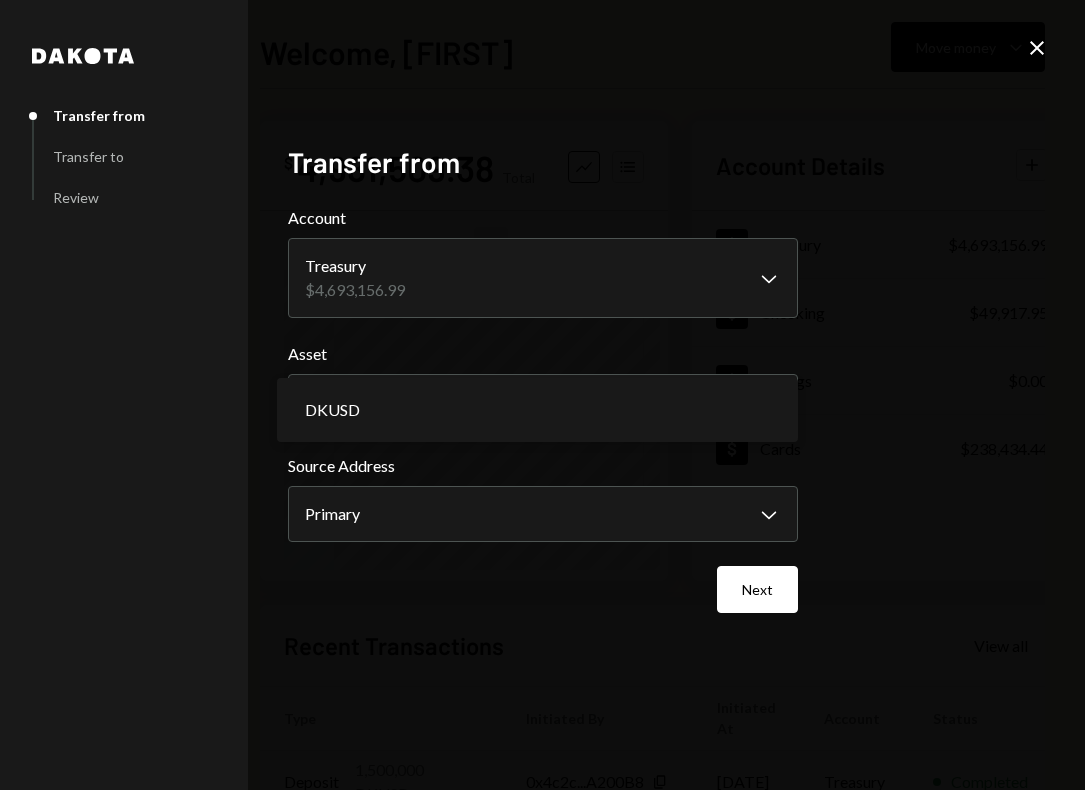 click on "**********" at bounding box center [543, 395] 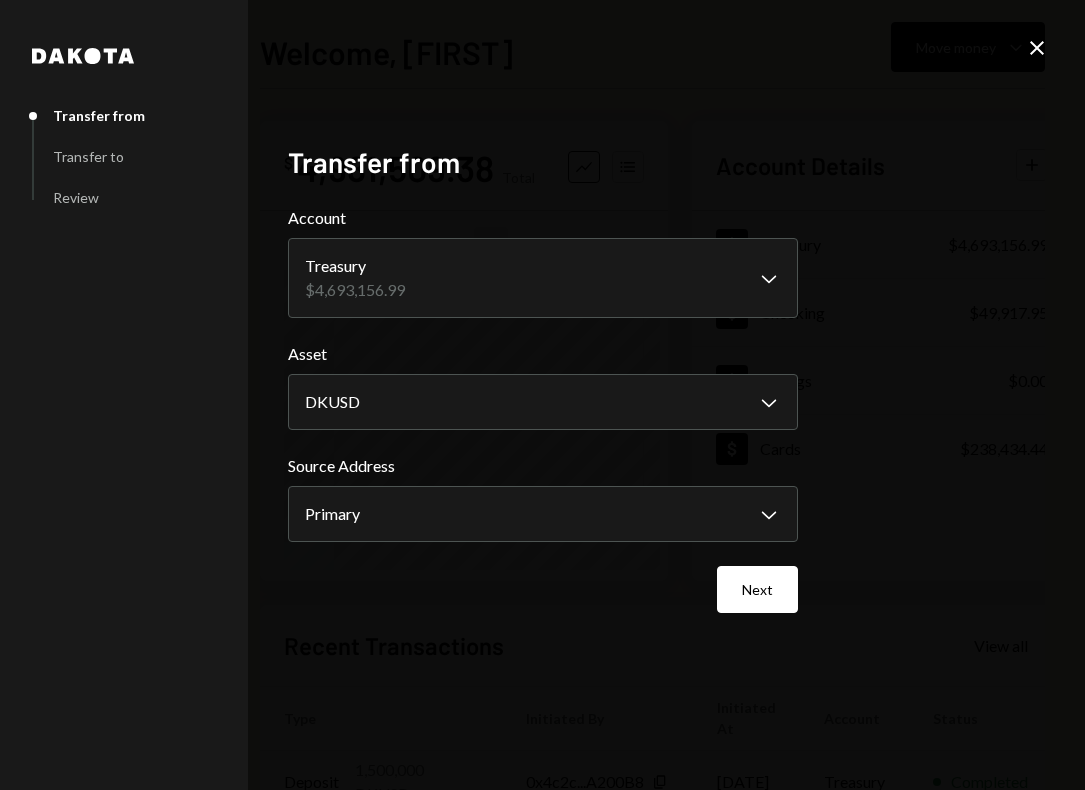 click on "Close" 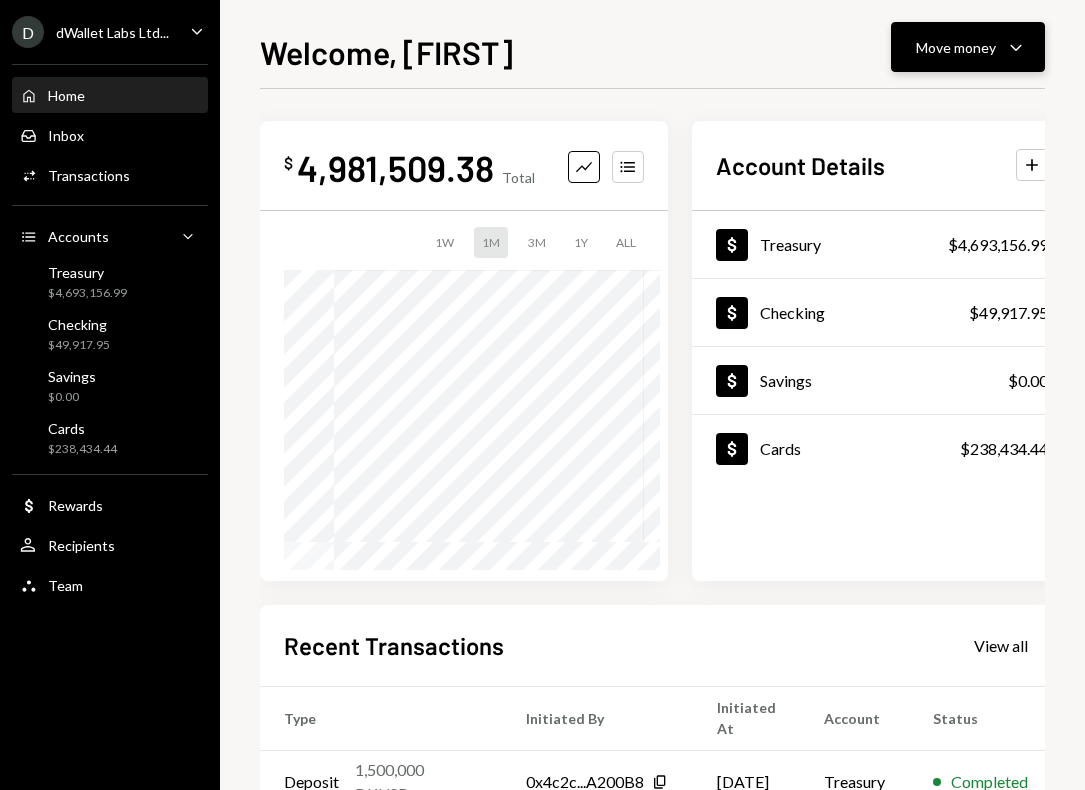 click on "Move money Caret Down" at bounding box center [968, 47] 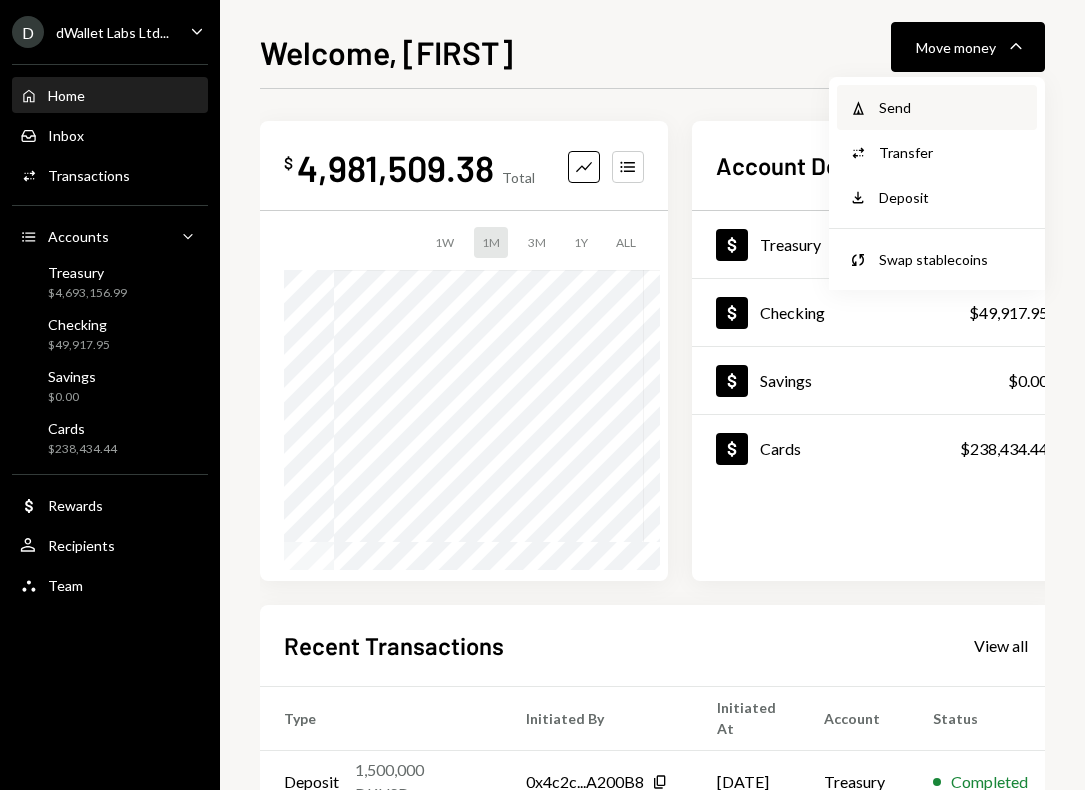 click on "Send" at bounding box center [952, 107] 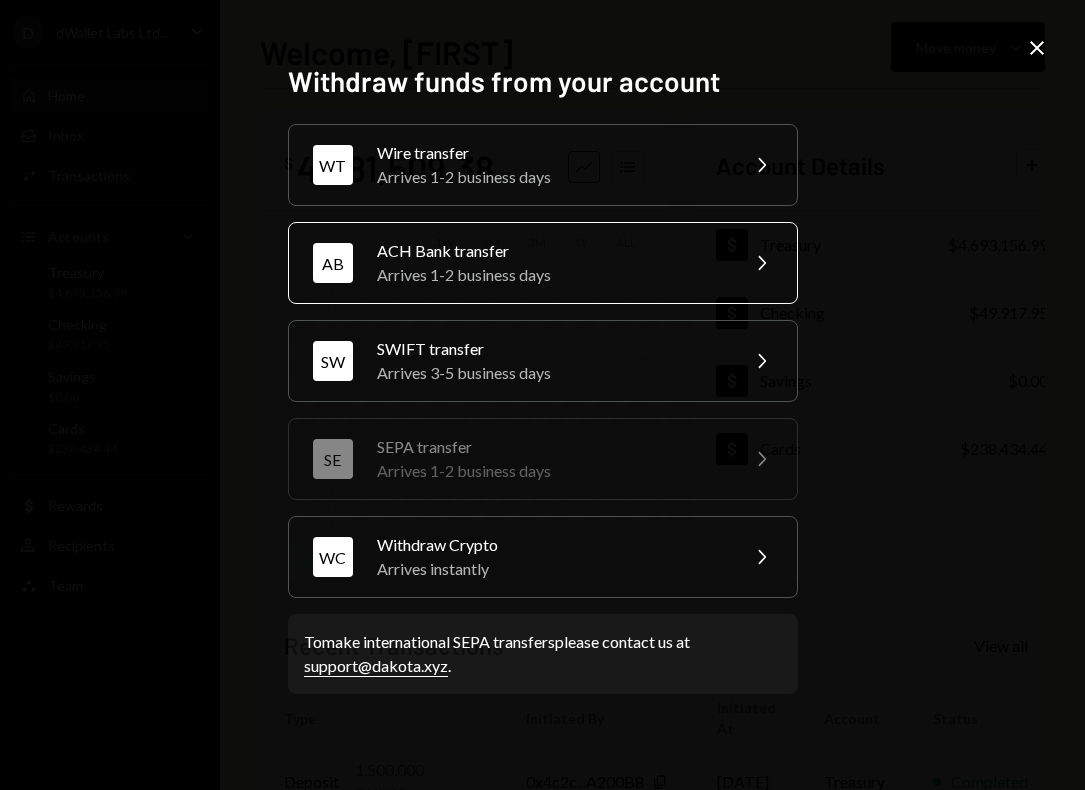 click on "ACH Bank transfer" at bounding box center (551, 251) 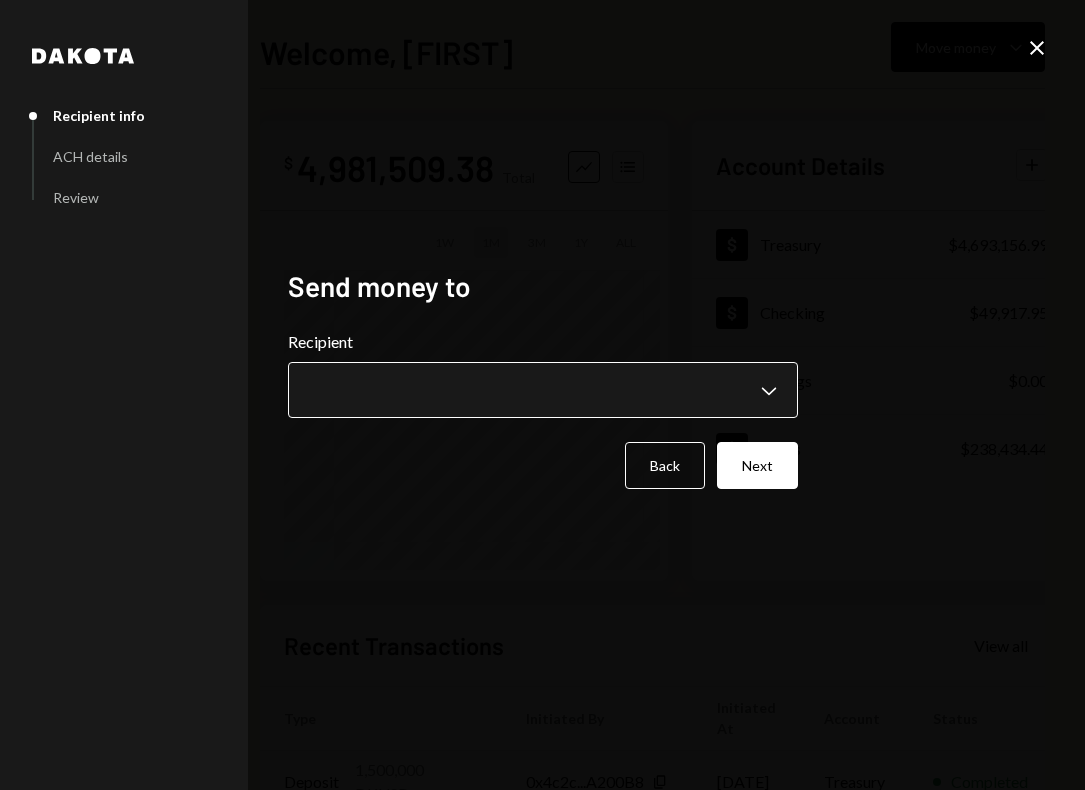 click on "Chevron Down" at bounding box center (543, 390) 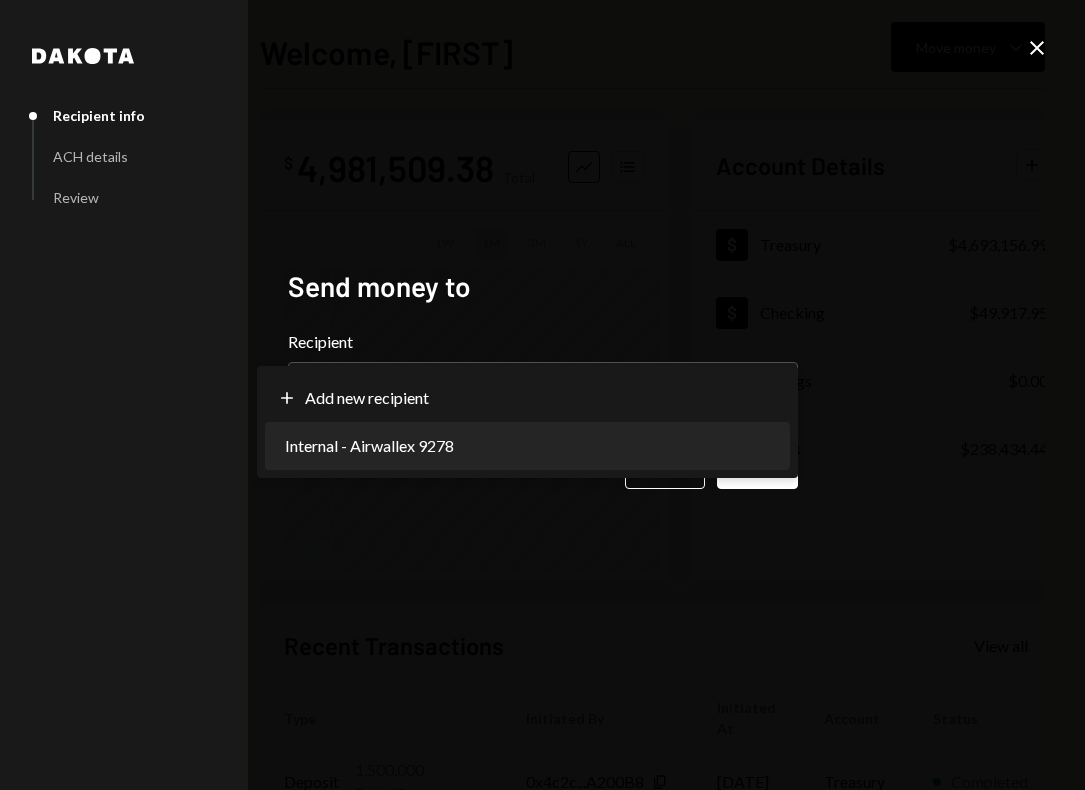 select on "**********" 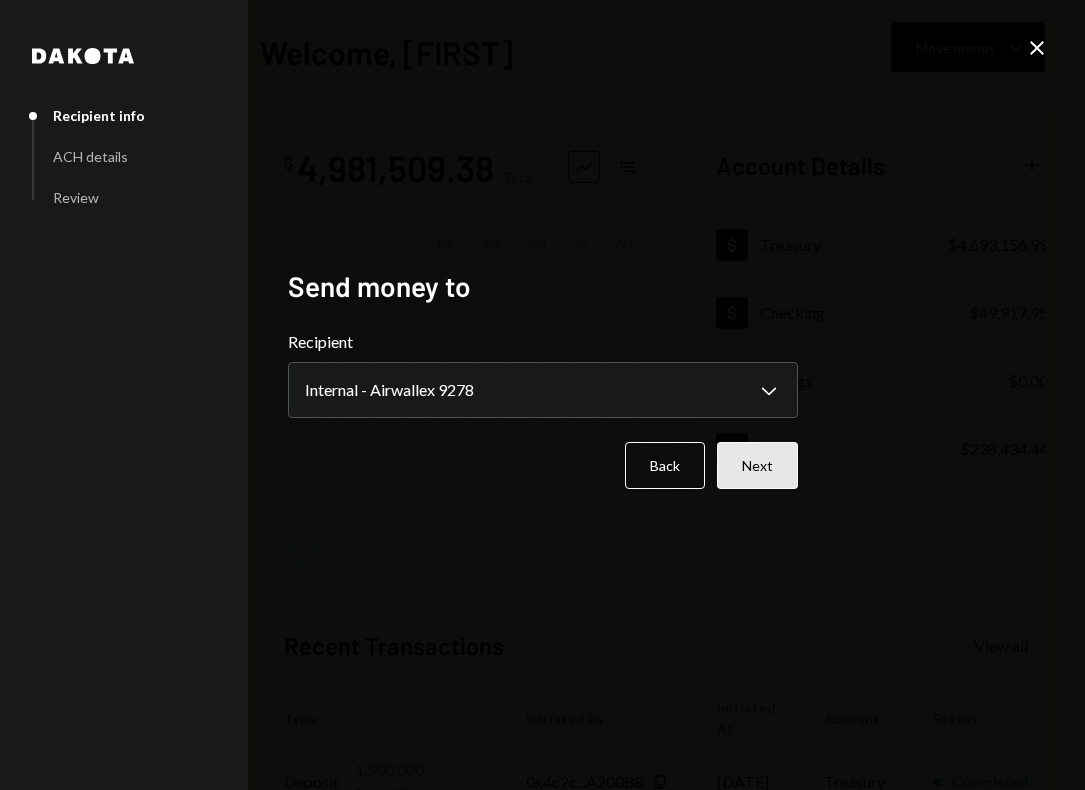 click on "Next" at bounding box center [757, 465] 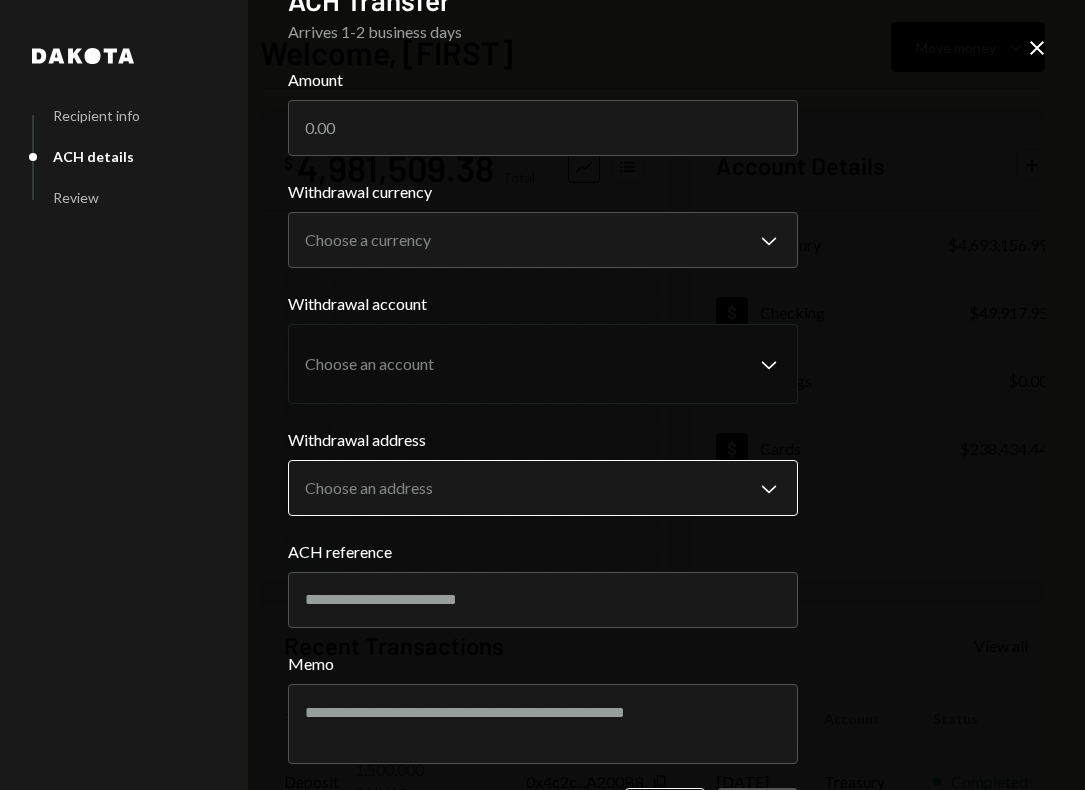 scroll, scrollTop: 0, scrollLeft: 0, axis: both 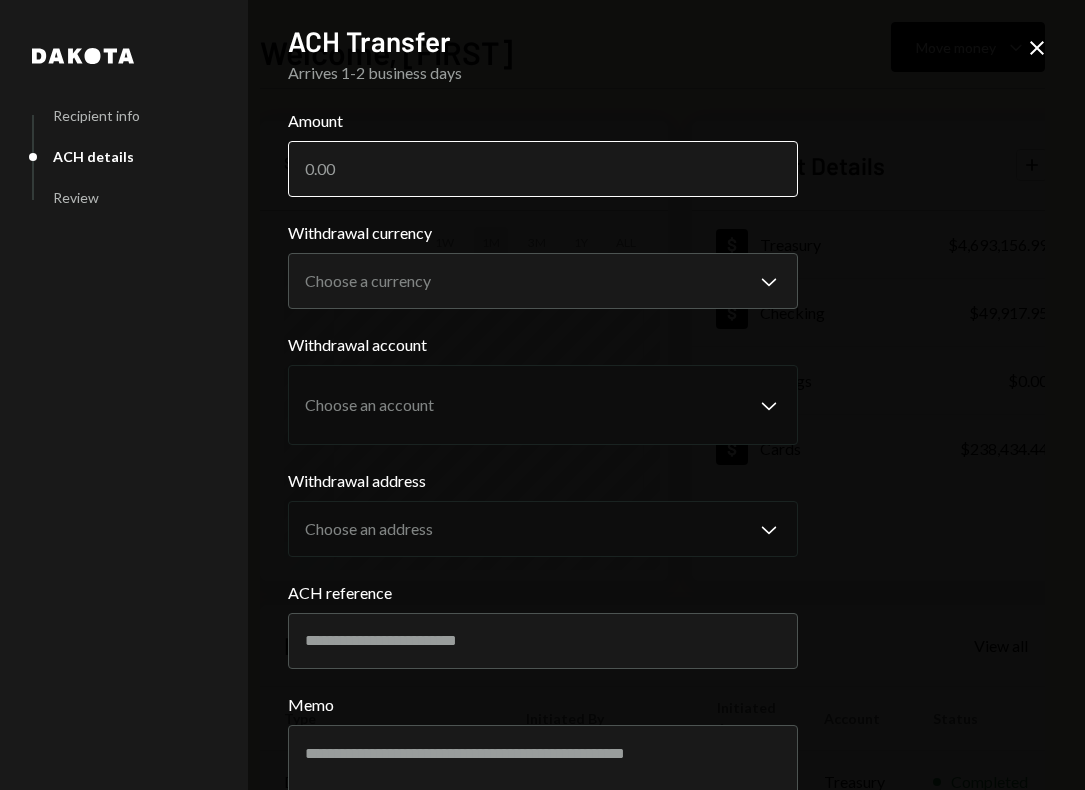 click on "Amount" at bounding box center (543, 169) 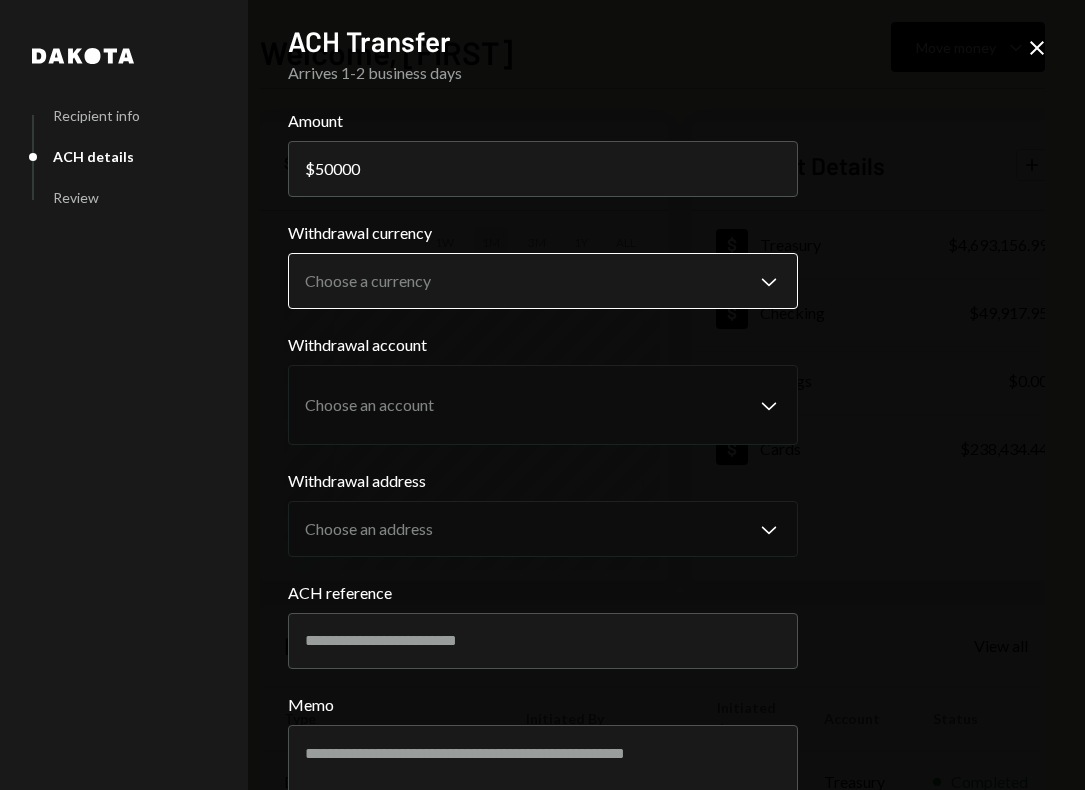 type on "50000" 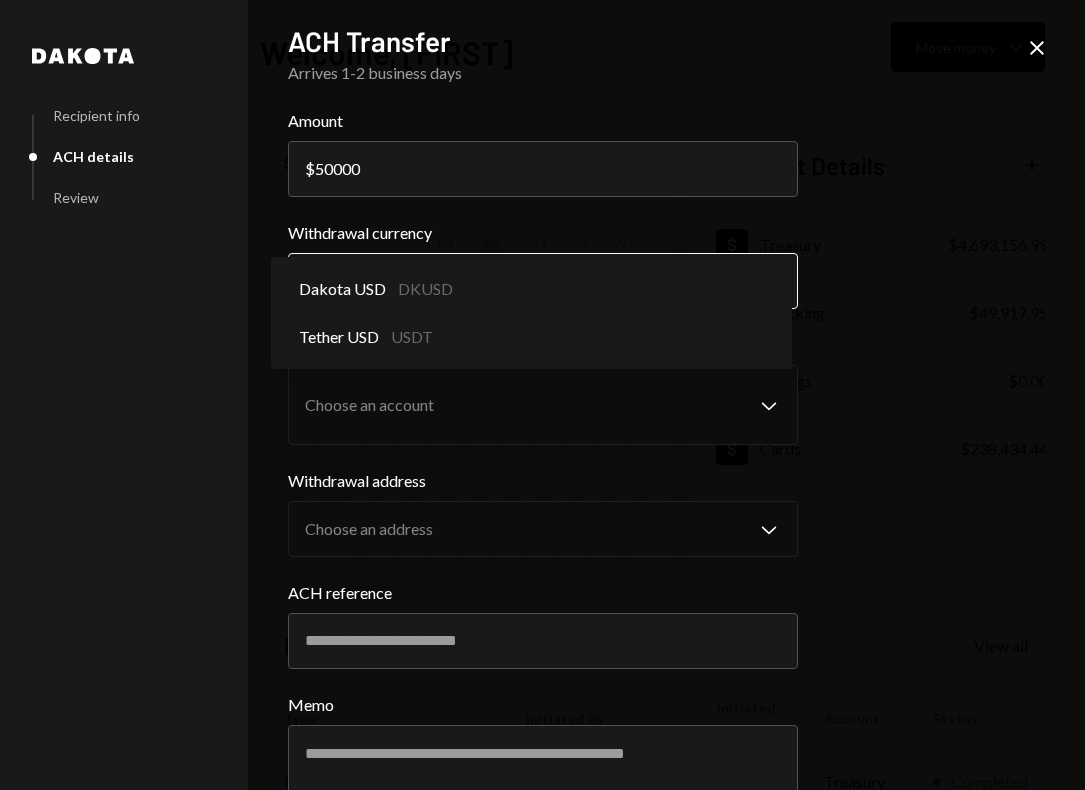 click on "D dWallet Labs Ltd... Caret Down Home Home Inbox Inbox Activities Transactions Accounts Accounts Caret Down Treasury $4,693,156.99 Checking $49,917.95 Savings $0.00 Cards $238,434.44 Dollar Rewards User Recipients Team Team Welcome, David Move money Caret Down $ 4,981,509.38 Total Graph Accounts 1W 1M 3M 1Y ALL Account Details Plus Dollar Treasury $4,693,156.99 Dollar Checking $49,917.95 Dollar Savings $0.00 Dollar Cards $238,434.44 Recent Transactions View all Type Initiated By Initiated At Account Status Deposit 1,500,000  DKUSD 0x4c2c...A200B8 Copy 08/02/2025 Treasury Completed Deposit 1,000,000  DKUSD 0x4c2c...A200B8 Copy 08/02/2025 Treasury Completed Stablecoin Conversion $1,500,000.00 David Lachmish 08/02/2025 Treasury Completed Deposit 1,500,000  USDC 0x3304...7b566A Copy 08/02/2025 Treasury Completed Stablecoin Conversion $1,000,000.00 David Lachmish 08/02/2025 Treasury Completed Welcome, David - Dakota Dakota Recipient info ACH details Review ACH Transfer Arrives 1-2 business days Amount $ 50000 Memo" at bounding box center (542, 395) 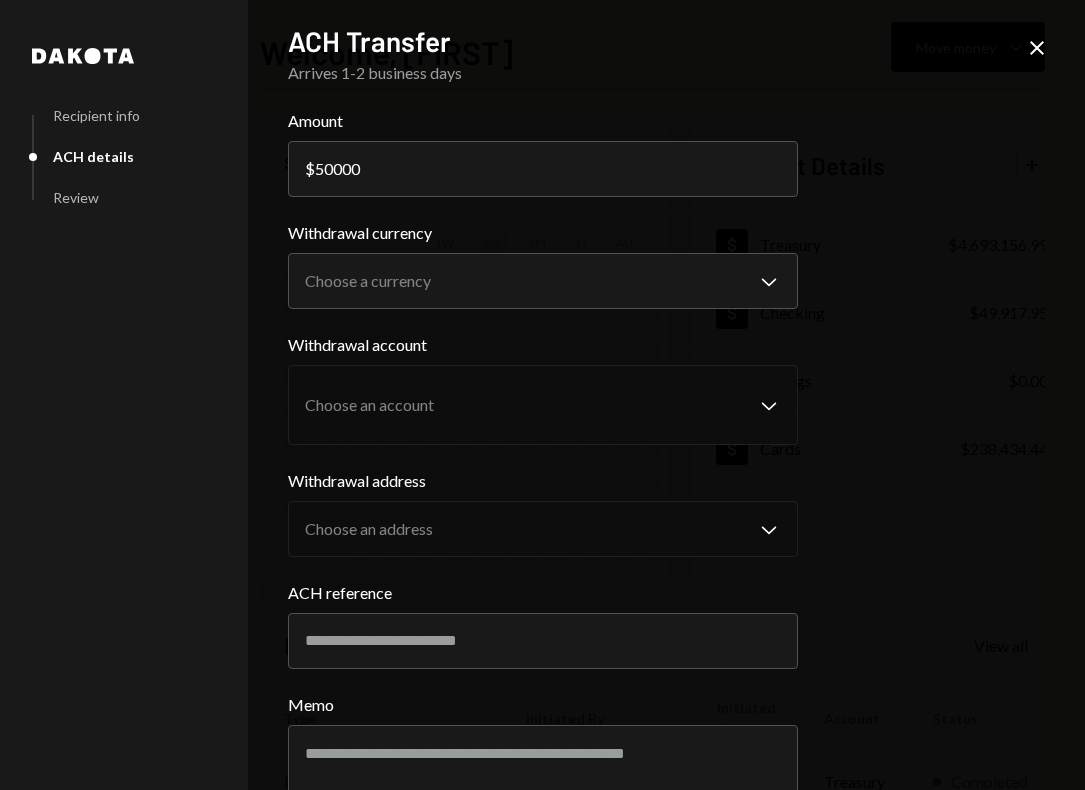 click on "**********" at bounding box center (543, 466) 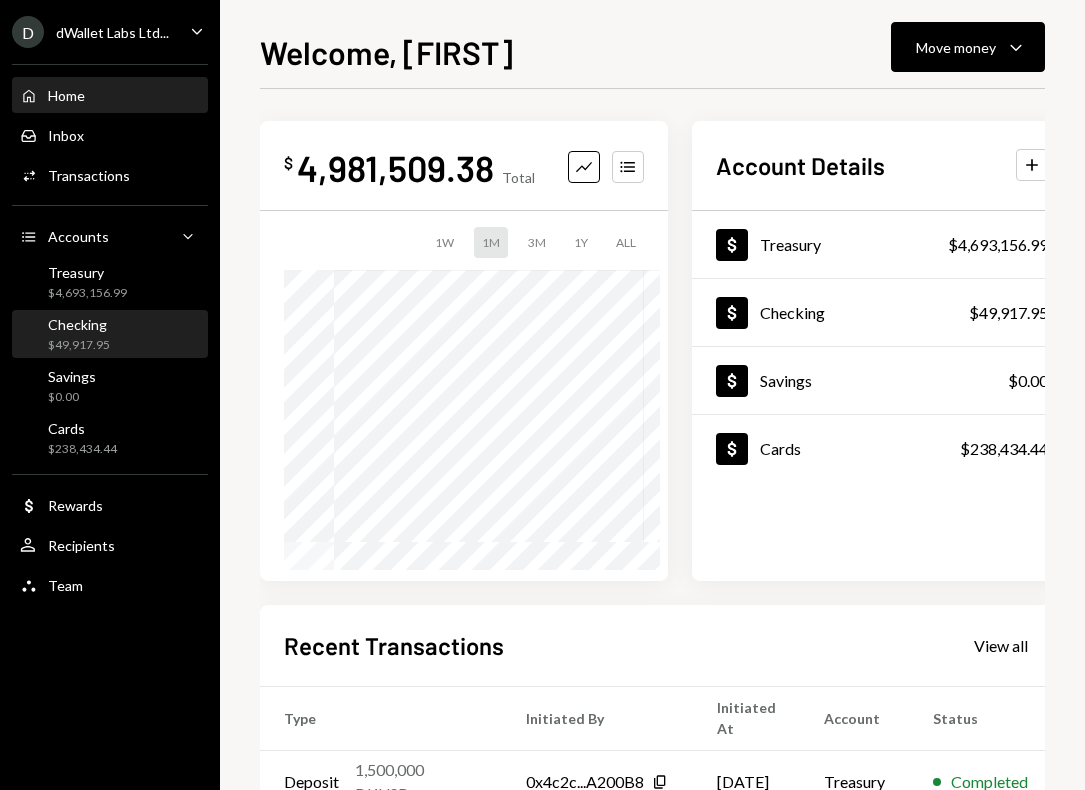 click on "Checking $49,917.95" at bounding box center (79, 335) 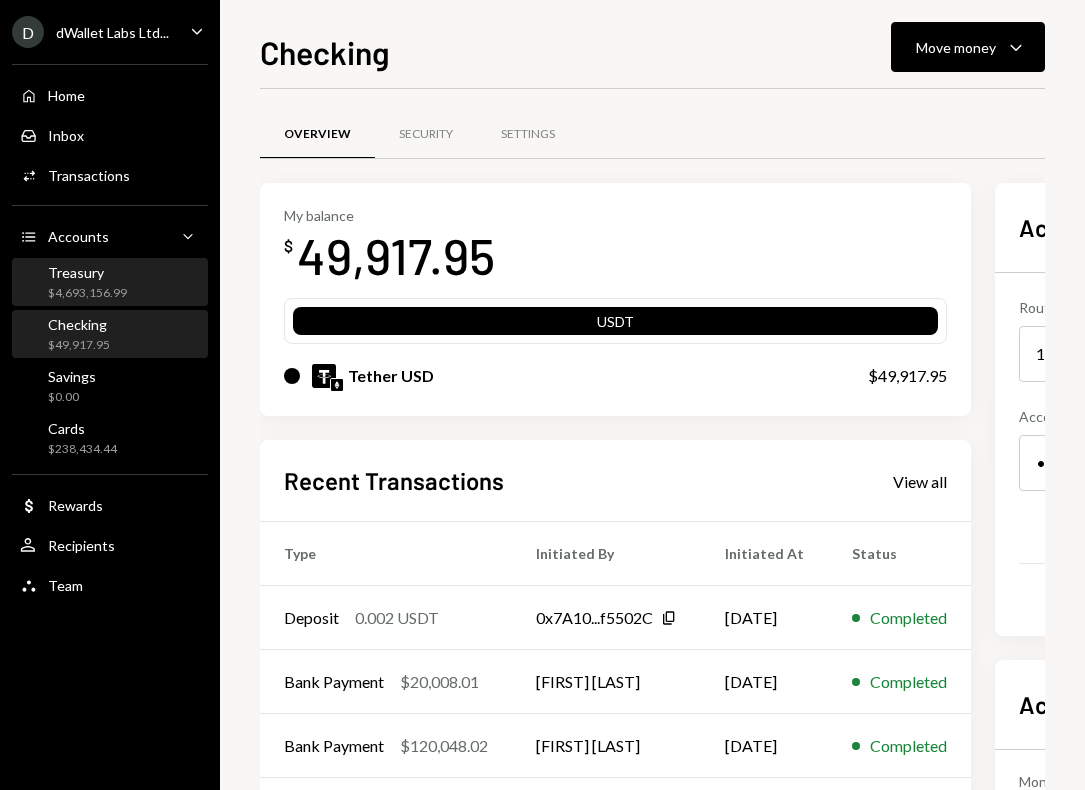 click on "Treasury" at bounding box center [87, 272] 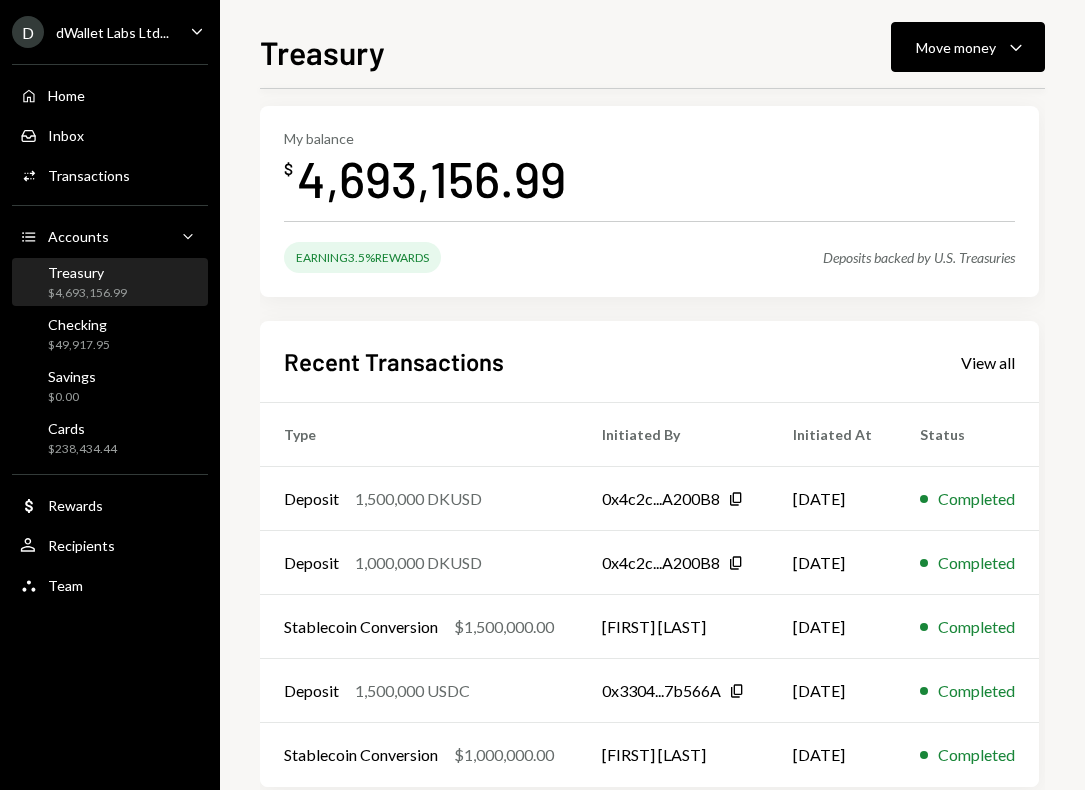 scroll, scrollTop: 0, scrollLeft: 0, axis: both 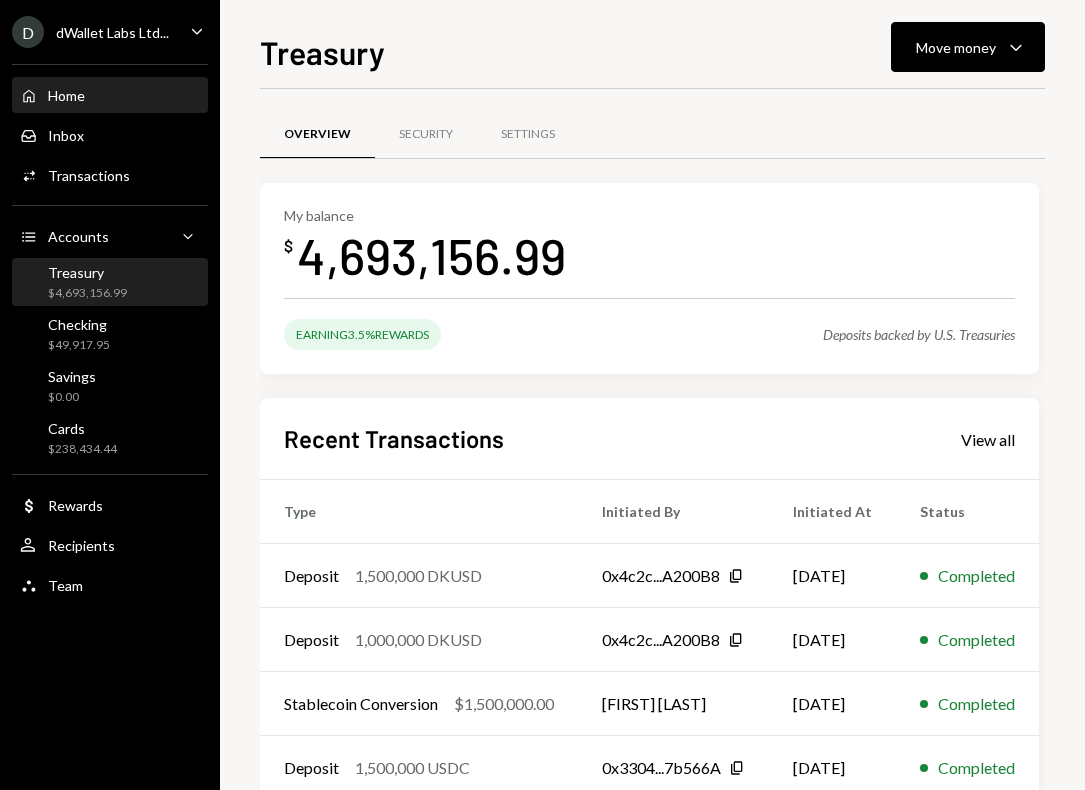 click on "Home Home" at bounding box center (110, 96) 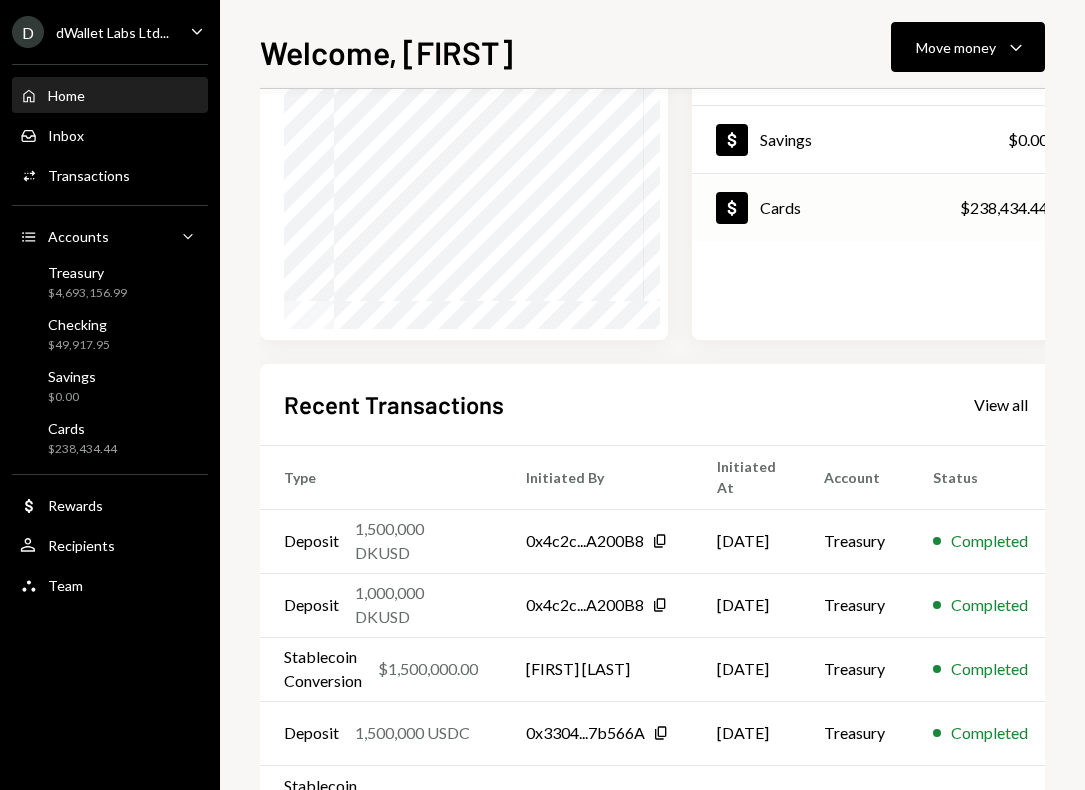 scroll, scrollTop: 320, scrollLeft: 0, axis: vertical 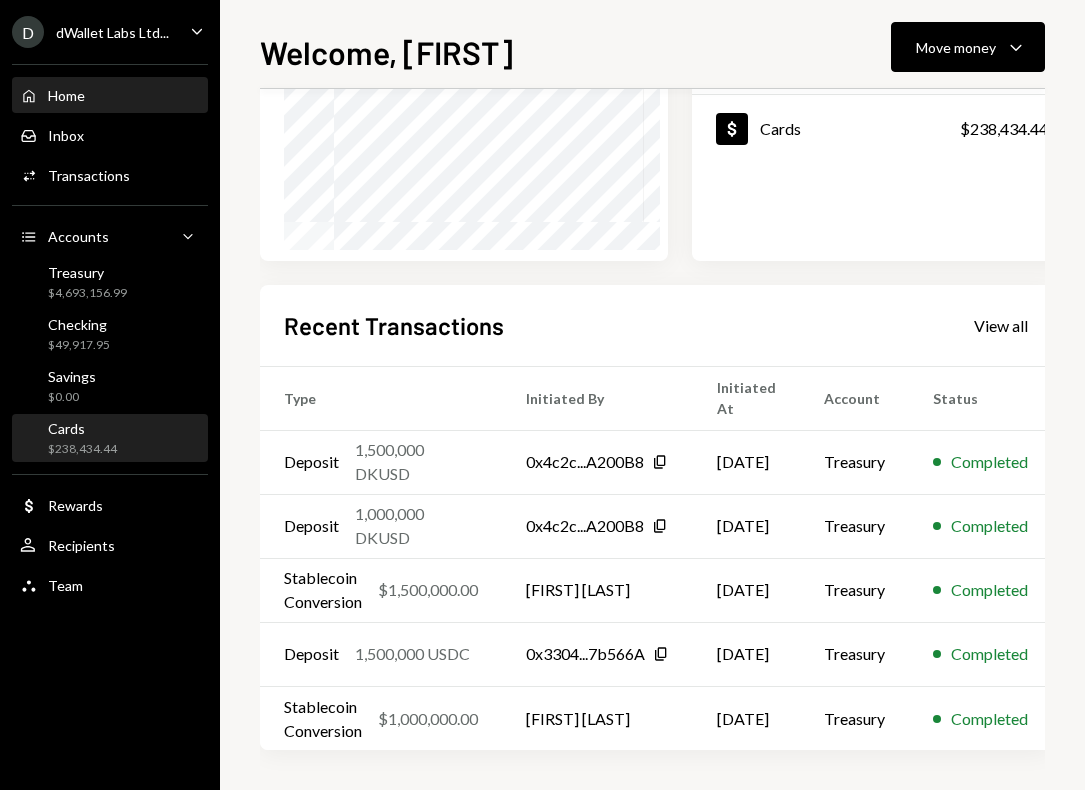 click on "Cards $238,434.44" at bounding box center [110, 439] 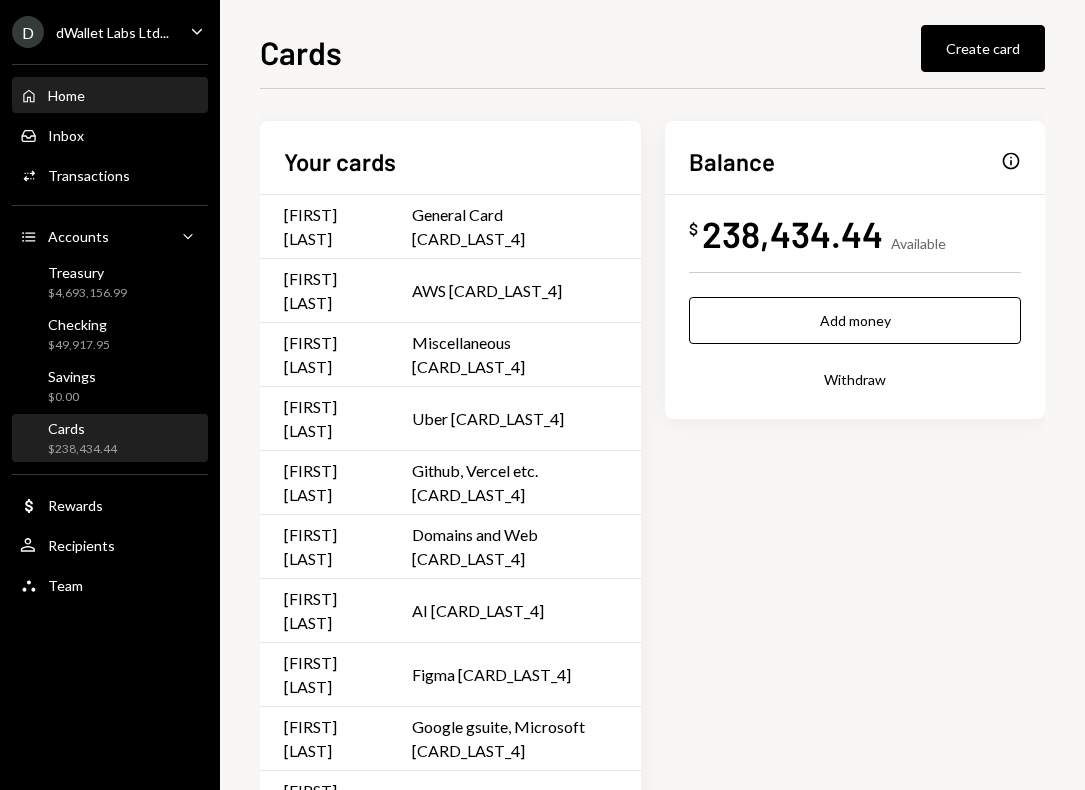 click on "Home Home" at bounding box center (110, 96) 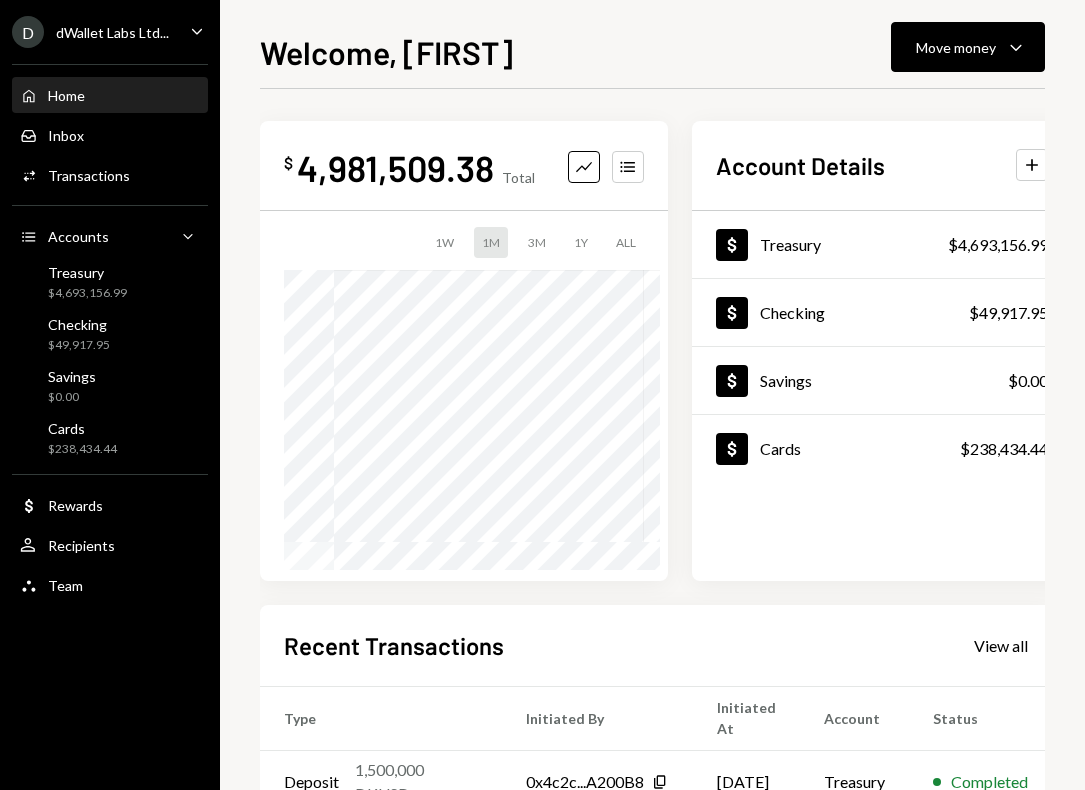 click on "Graph Accounts" at bounding box center (606, 167) 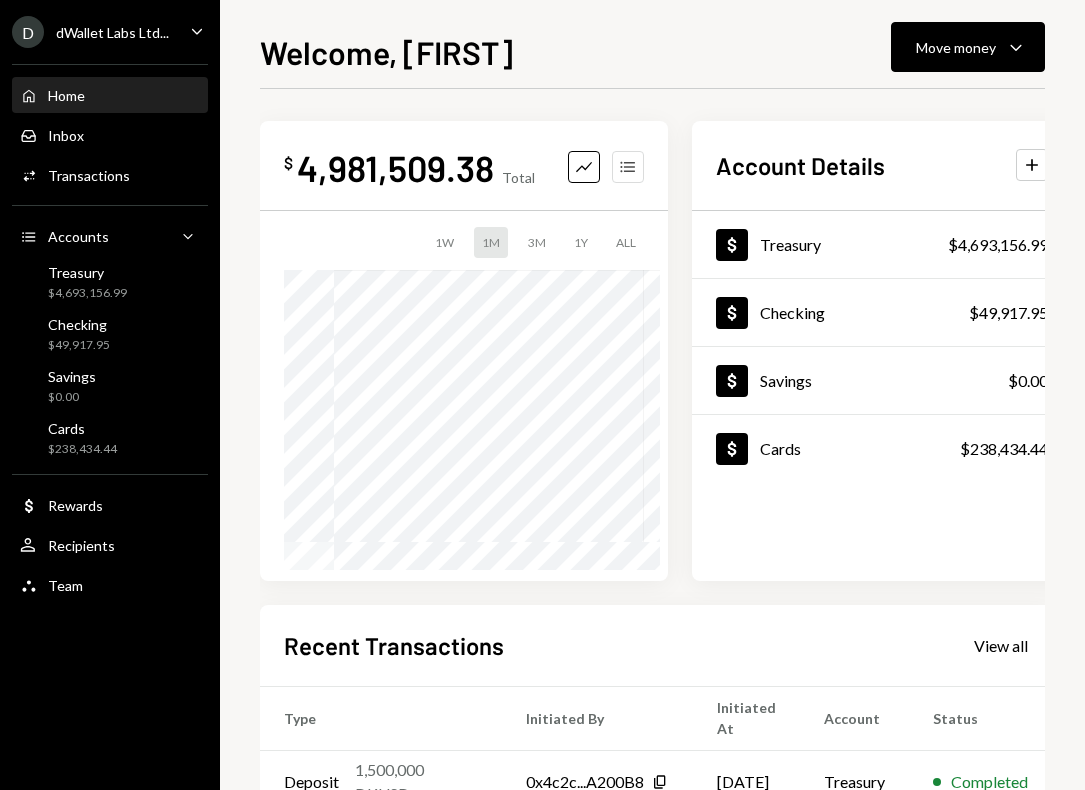 click on "Accounts" 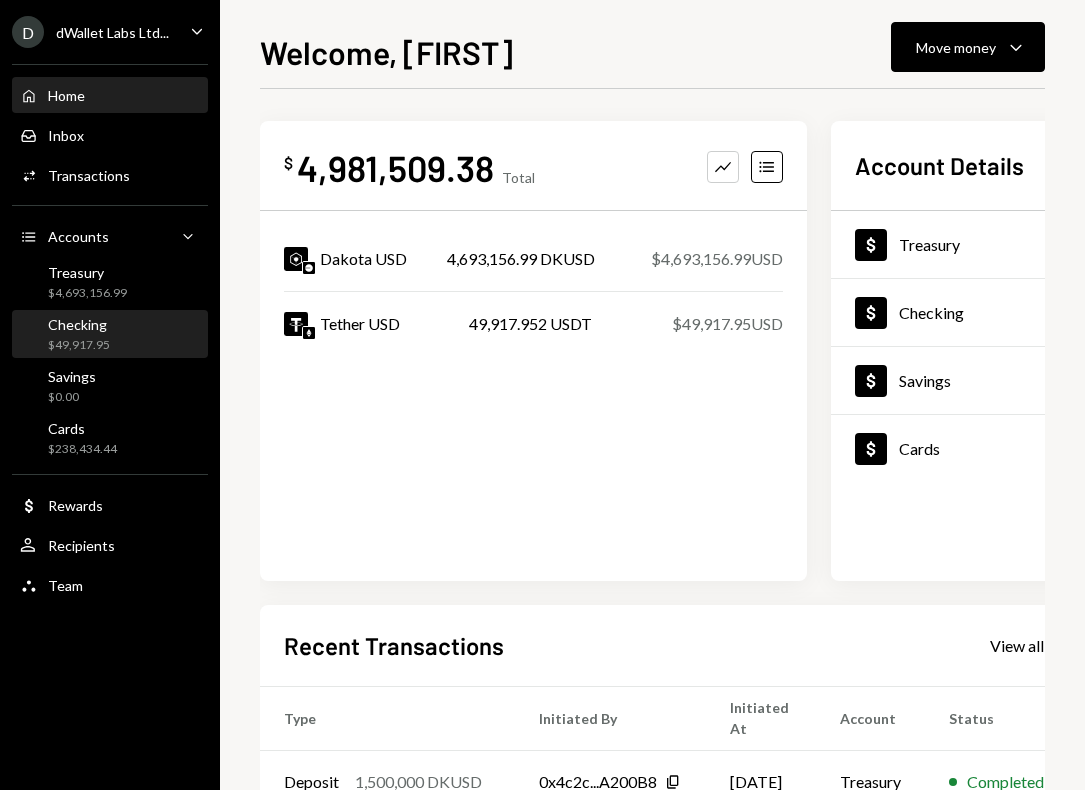 click on "Checking $49,917.95" at bounding box center [110, 335] 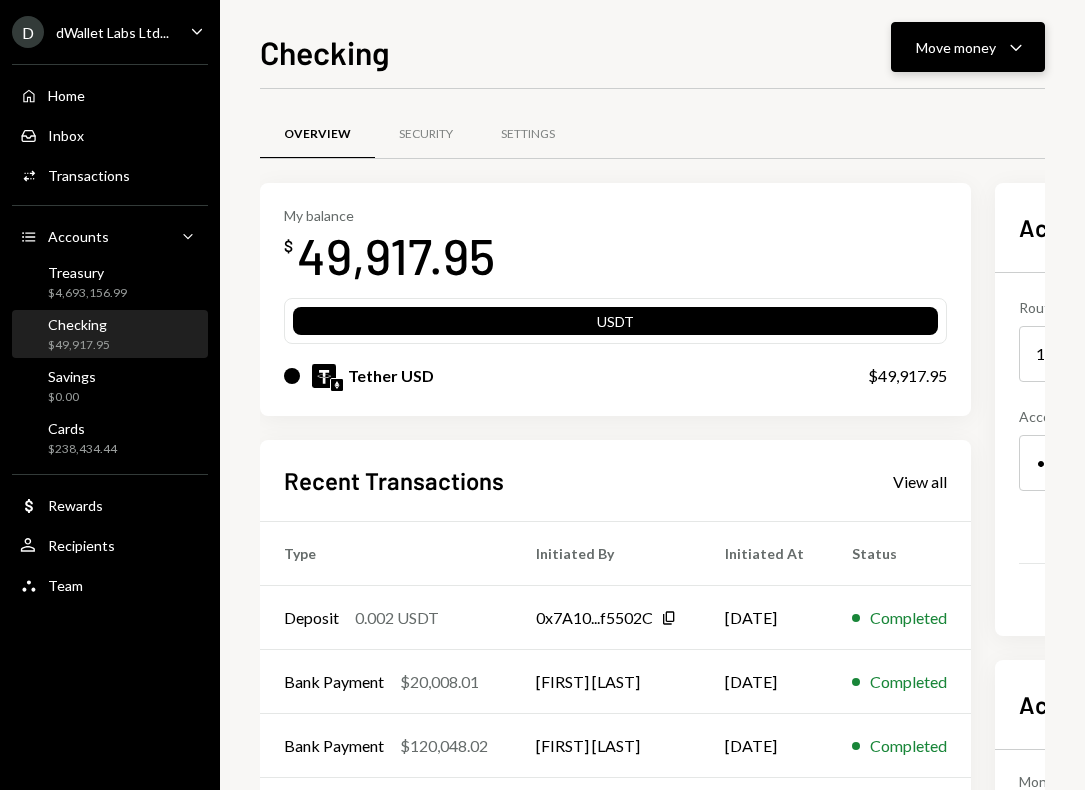 click on "Move money Caret Down" at bounding box center [968, 47] 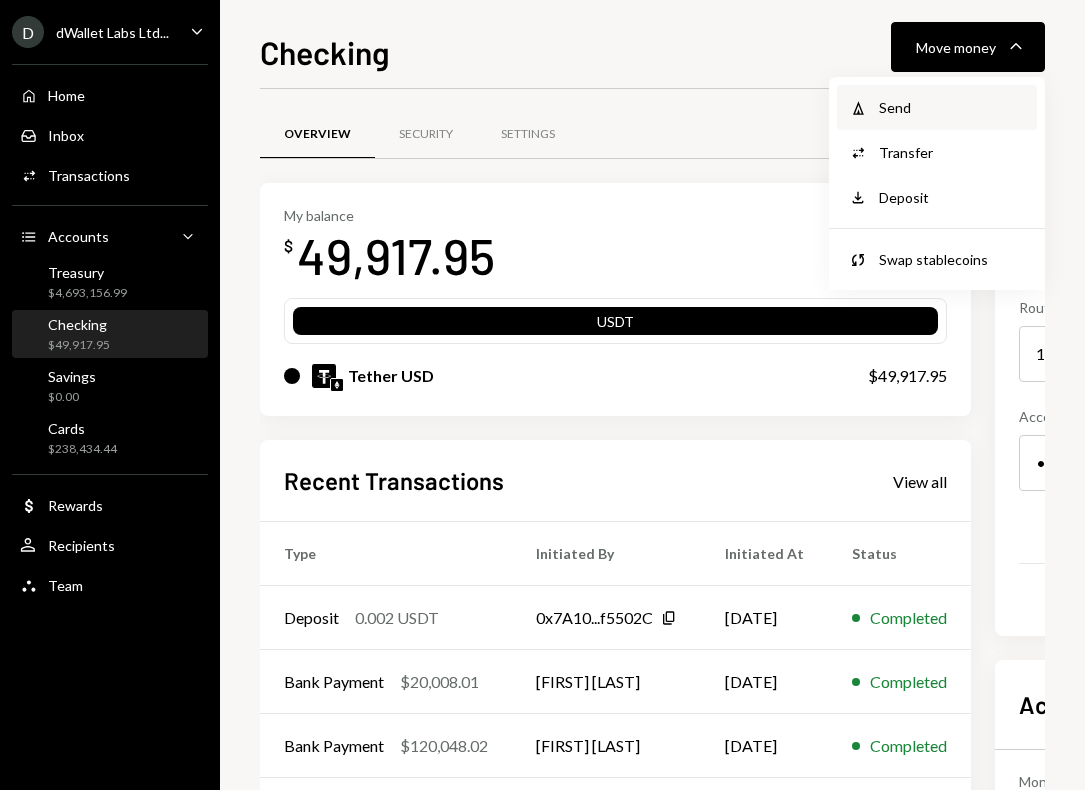 click on "Send" at bounding box center (952, 107) 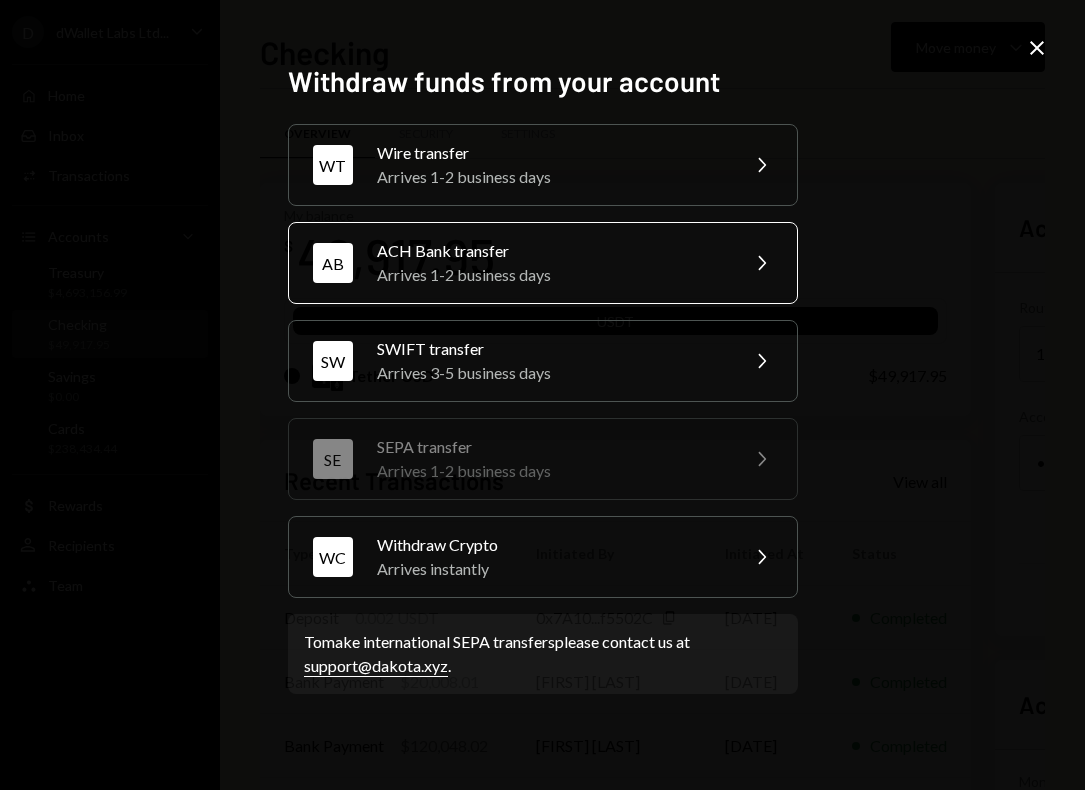 click on "AB ACH Bank transfer Arrives 1-2 business days Chevron Right" at bounding box center (543, 263) 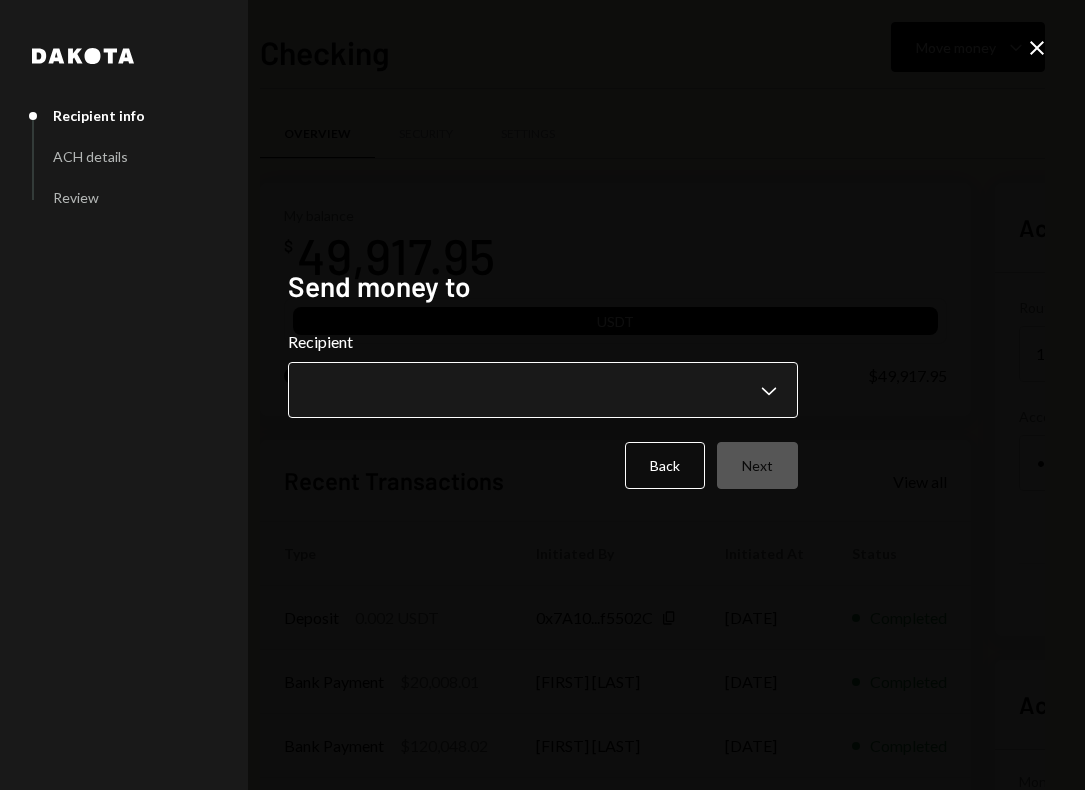 click on "D dWallet Labs Ltd... Caret Down Home Home Inbox Inbox Activities Transactions Accounts Accounts Caret Down Treasury $4,693,156.99 Checking $49,917.95 Savings $0.00 Cards $238,434.44 Dollar Rewards User Recipients Team Team Checking Move money Caret Down Overview Security Settings My balance $ 49,917.95 USDT Tether USD $49,917.95 Recent Transactions View all Type Initiated By Initiated At Status Deposit 0.002  USDT 0x7A10...f5502C Copy 07/06/2025 Completed Bank Payment $20,008.01 David Lachmish 07/06/2025 Completed Bank Payment $120,048.02 David Lachmish 07/02/2025 Completed Bank Payment $59,923.97 David Lachmish 06/09/2025 Completed Bank Payment $100.05 David Lachmish 06/09/2025 Completed Account Details Routing Number 101019644 Copy Account Number • • • • • • • •  0137 Show Copy View more details Right Arrow Make international deposit Right Arrow Account Information Money in (last 30 days) Up Right Arrow $0.00 Money out (last 30 days) Down Right Arrow $20,008.01 View address details Dakota" at bounding box center [542, 395] 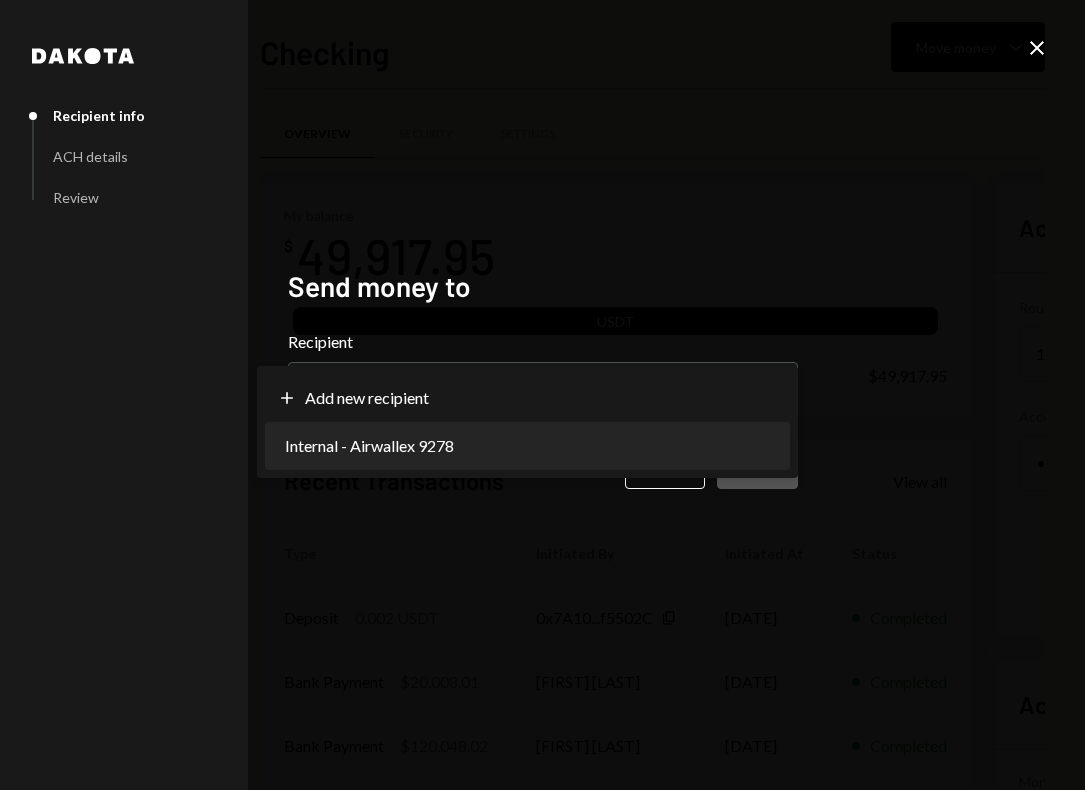 select on "**********" 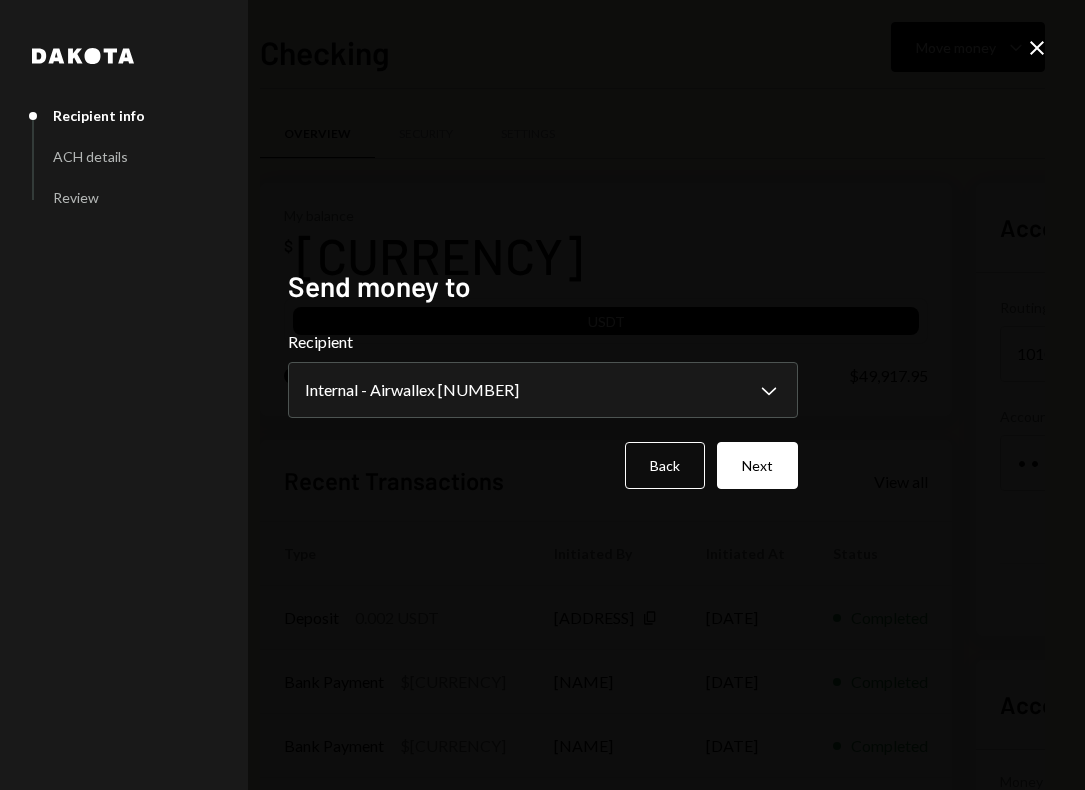 select on "**********" 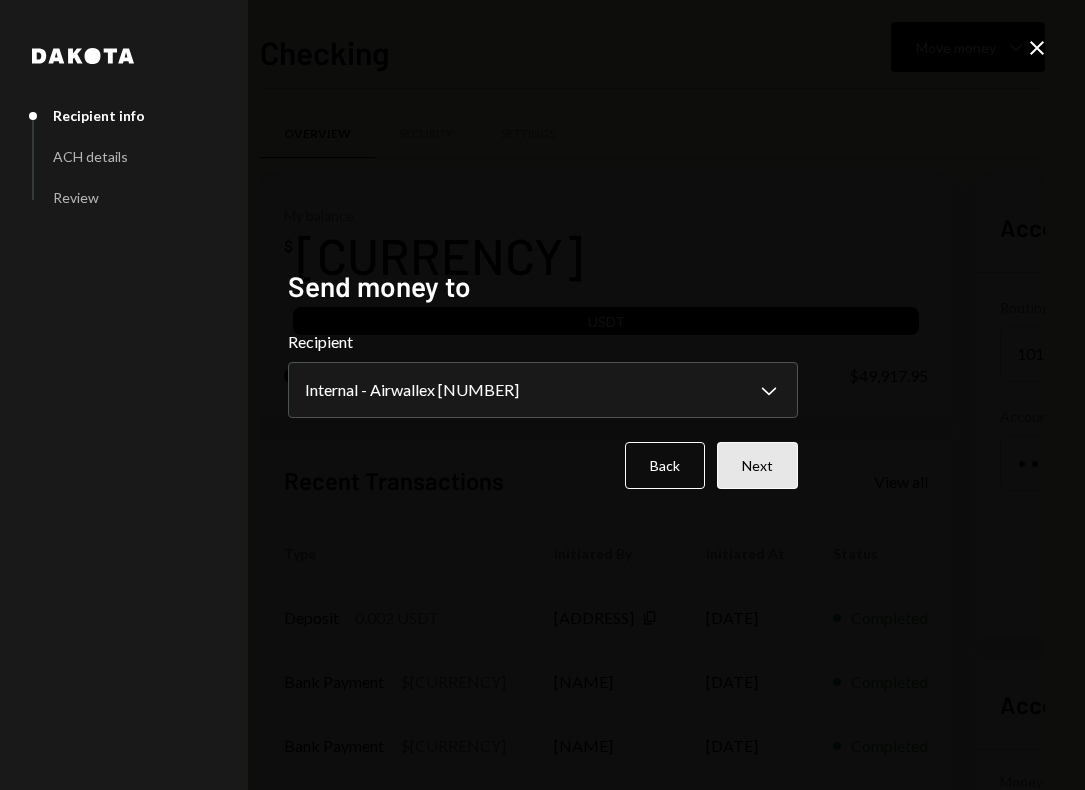 scroll, scrollTop: 0, scrollLeft: 0, axis: both 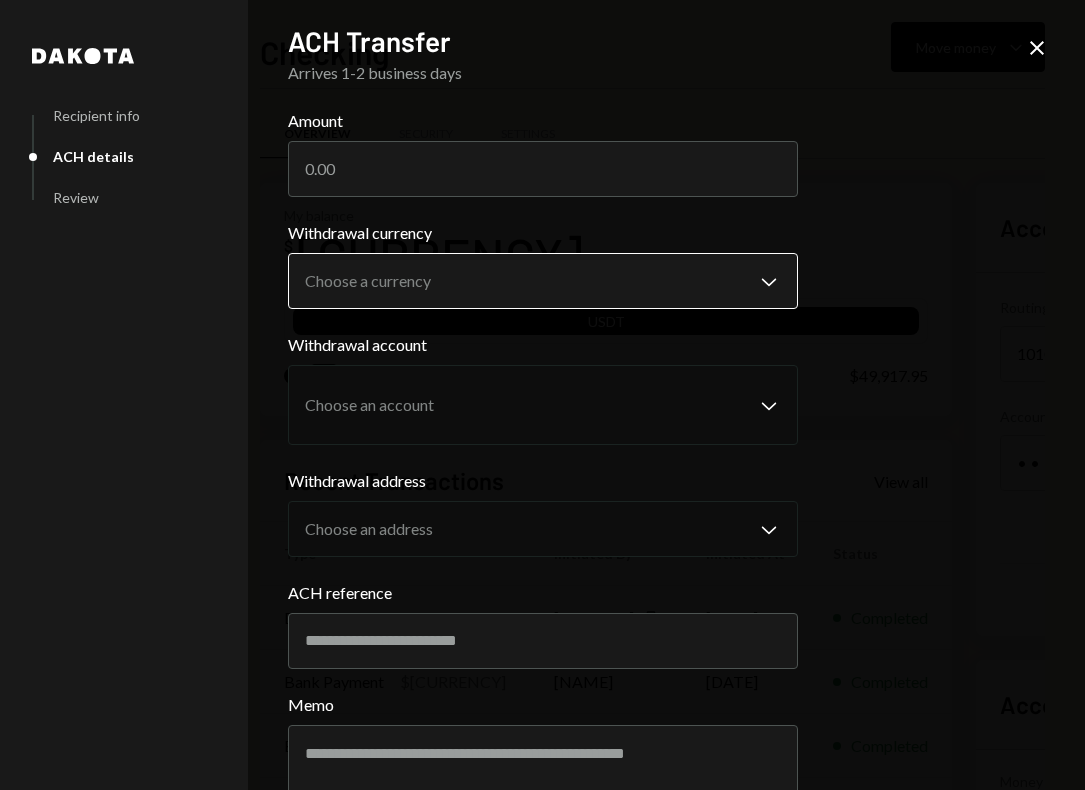 click on "D dWallet Labs Ltd... Caret Down Home Home Inbox Inbox Activities Transactions Accounts Accounts Caret Down Treasury $4,693,156.99 Checking $49,917.95 Savings $0.00 Cards $238,434.44 Dollar Rewards User Recipients Team Team Checking Move money Caret Down Overview Security Settings My balance $ 49,917.95 USDT Tether USD $49,917.95 Recent Transactions View all Type Initiated By Initiated At Status Deposit 0.002  USDT 0x7A10...f5502C Copy 07/06/2025 Completed Bank Payment $20,008.01 David Lachmish 07/06/2025 Completed Bank Payment $120,048.02 David Lachmish 07/02/2025 Completed Bank Payment $59,923.97 David Lachmish 06/09/2025 Completed Bank Payment $100.05 David Lachmish 06/09/2025 Completed Account Details Routing Number 101019644 Copy Account Number • • • • • • • •  0137 Show Copy View more details Right Arrow Make international deposit Right Arrow Account Information Money in (last 30 days) Up Right Arrow $0.00 Money out (last 30 days) Down Right Arrow $20,008.01 View address details Dakota" at bounding box center (542, 395) 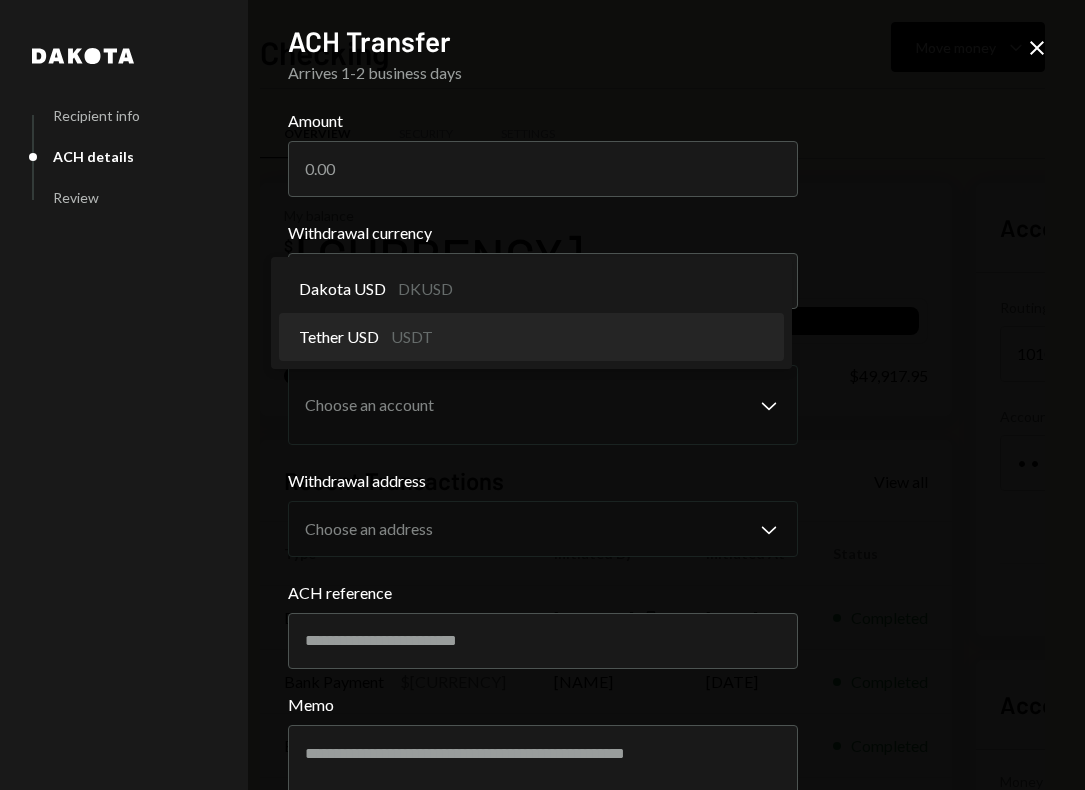 select on "****" 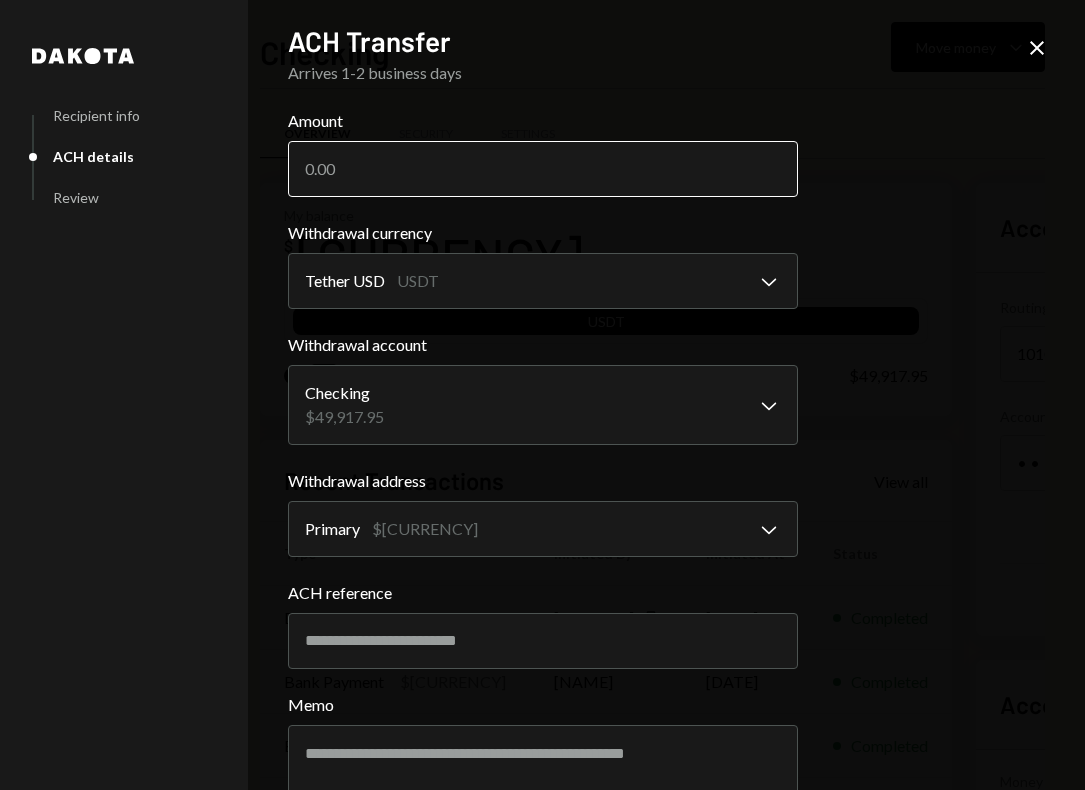 click on "Amount" at bounding box center (543, 169) 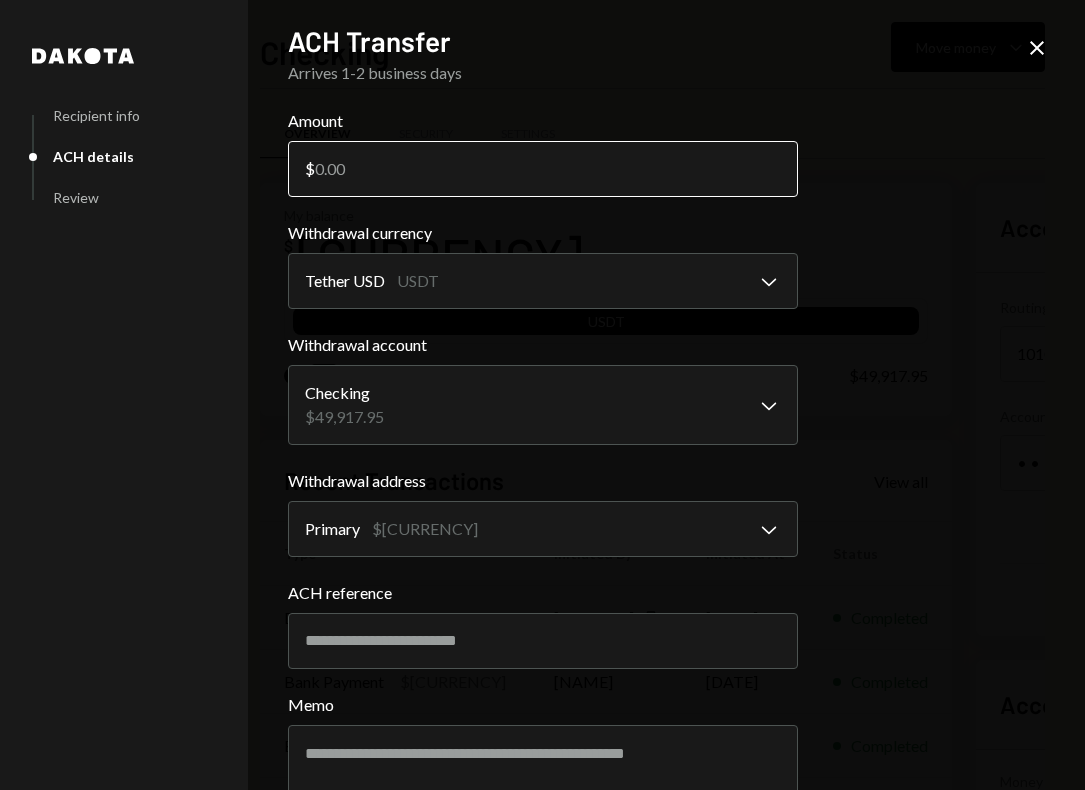 type on "49917.95" 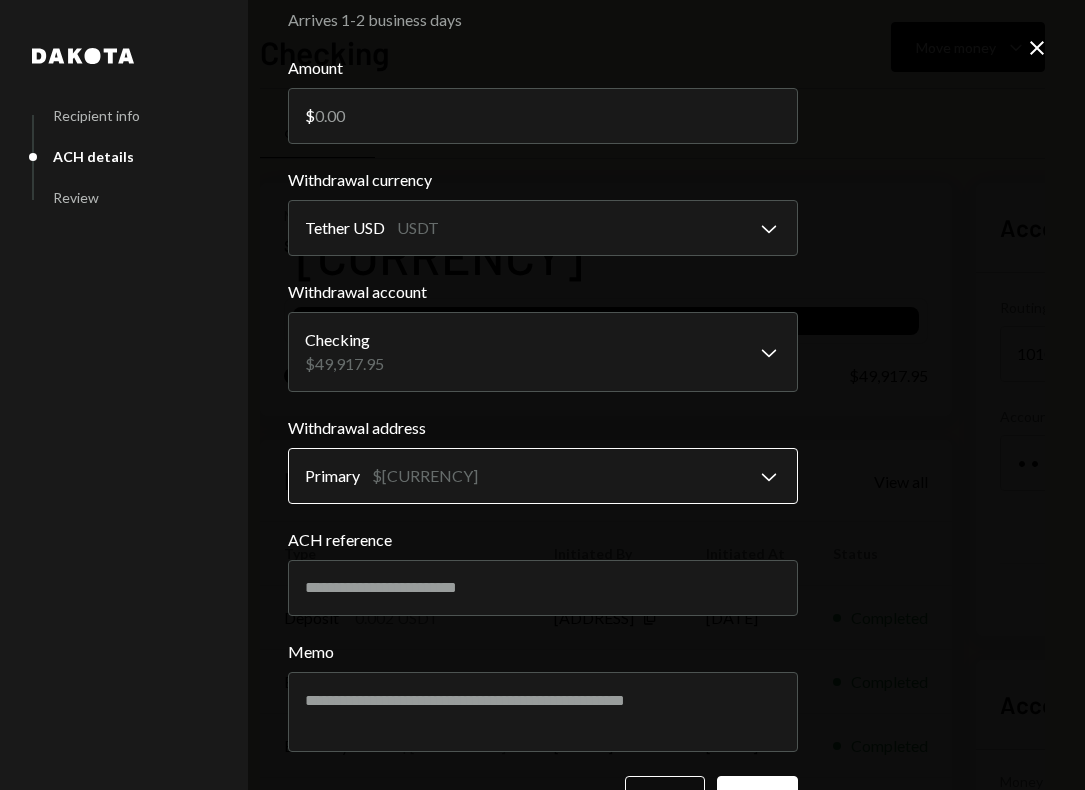 scroll, scrollTop: 57, scrollLeft: 0, axis: vertical 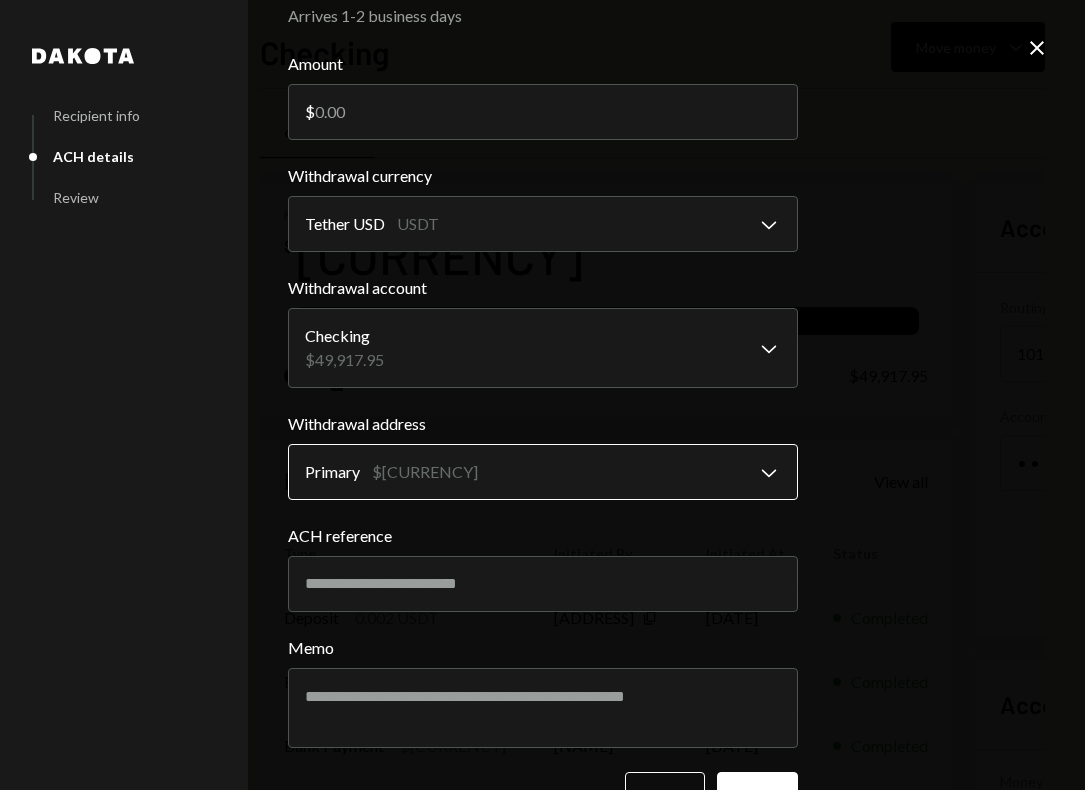 click on "D dWallet Labs Ltd... Caret Down Home Home Inbox Inbox Activities Transactions Accounts Accounts Caret Down Treasury $4,693,156.99 Checking $49,917.95 Savings $0.00 Cards $238,434.44 Dollar Rewards User Recipients Team Team Checking Move money Caret Down Overview Security Settings My balance $ 49,917.95 USDT Tether USD $49,917.95 Recent Transactions View all Type Initiated By Initiated At Status Deposit 0.002  USDT 0x7A10...f5502C Copy 07/06/2025 Completed Bank Payment $20,008.01 David Lachmish 07/06/2025 Completed Bank Payment $120,048.02 David Lachmish 07/02/2025 Completed Bank Payment $59,923.97 David Lachmish 06/09/2025 Completed Bank Payment $100.05 David Lachmish 06/09/2025 Completed Account Details Routing Number 101019644 Copy Account Number • • • • • • • •  0137 Show Copy View more details Right Arrow Make international deposit Right Arrow Account Information Money in (last 30 days) Up Right Arrow $0.00 Money out (last 30 days) Down Right Arrow $20,008.01 View address details Dakota $" at bounding box center [542, 395] 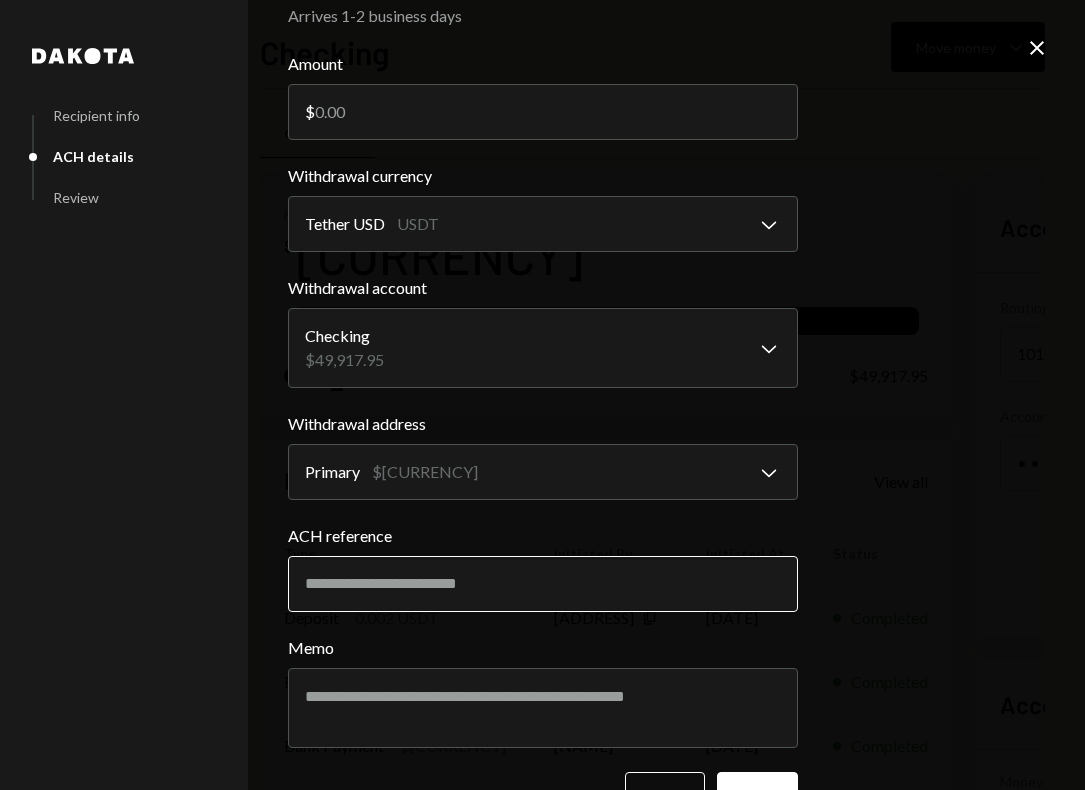 click on "ACH reference" at bounding box center (543, 584) 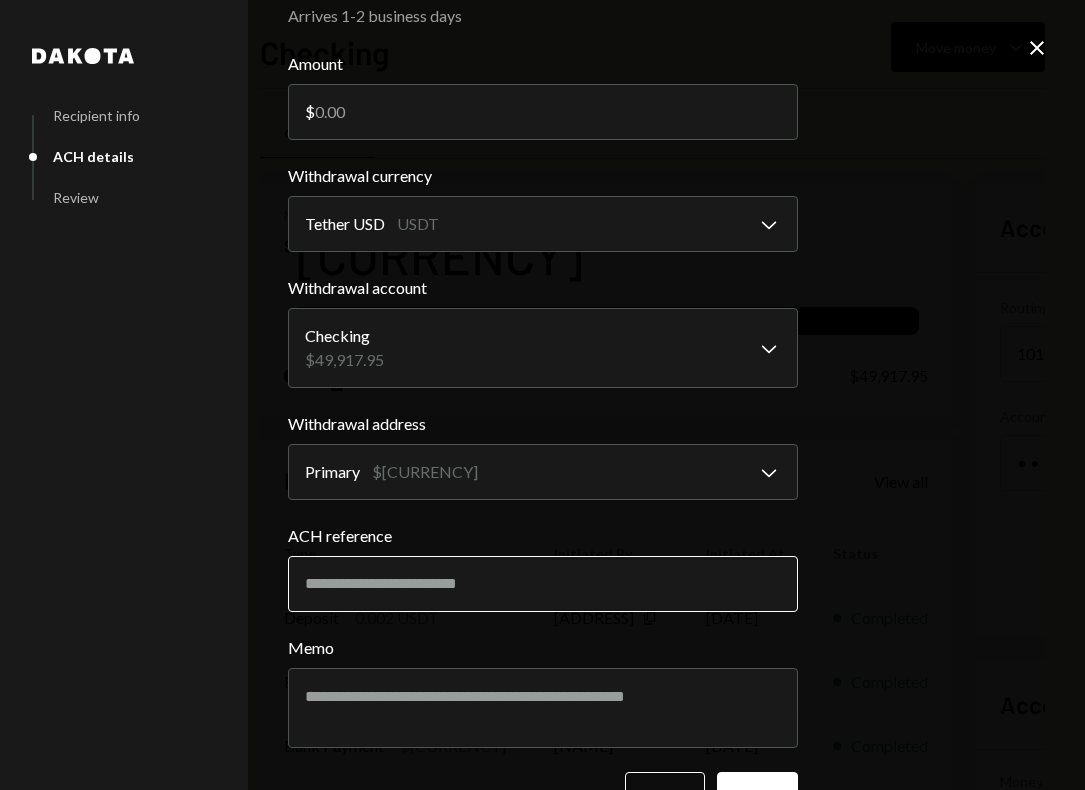 type on "********" 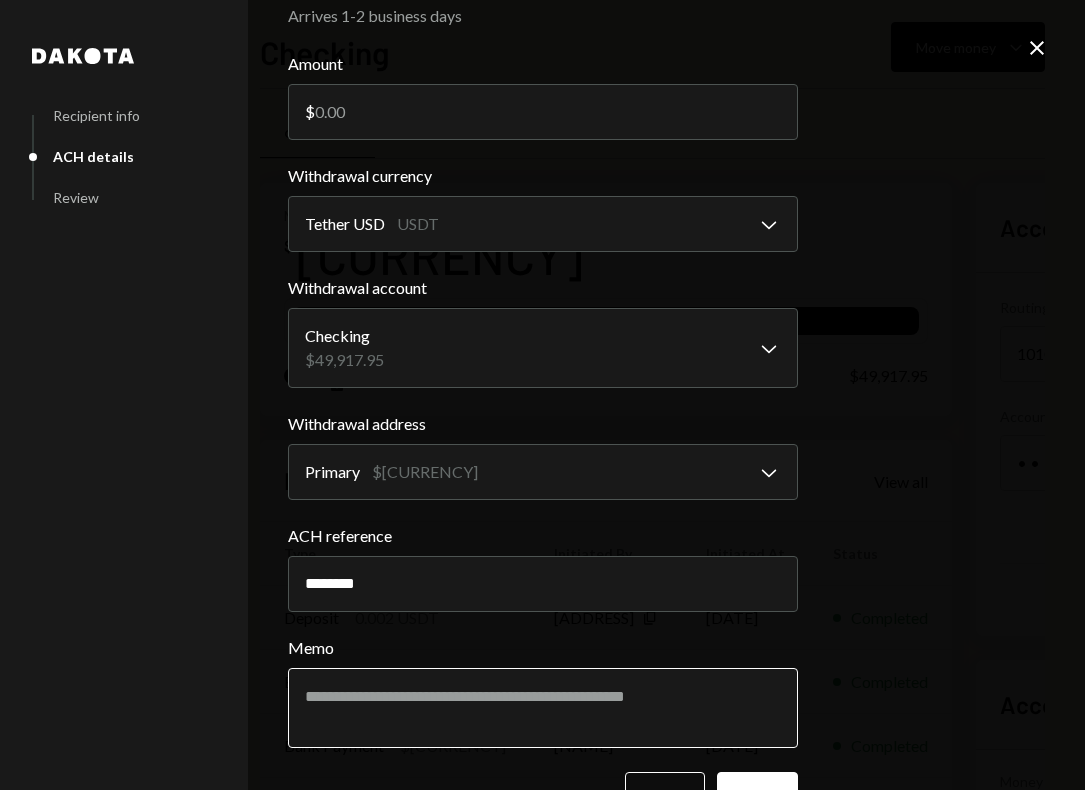 click on "Memo" at bounding box center (543, 708) 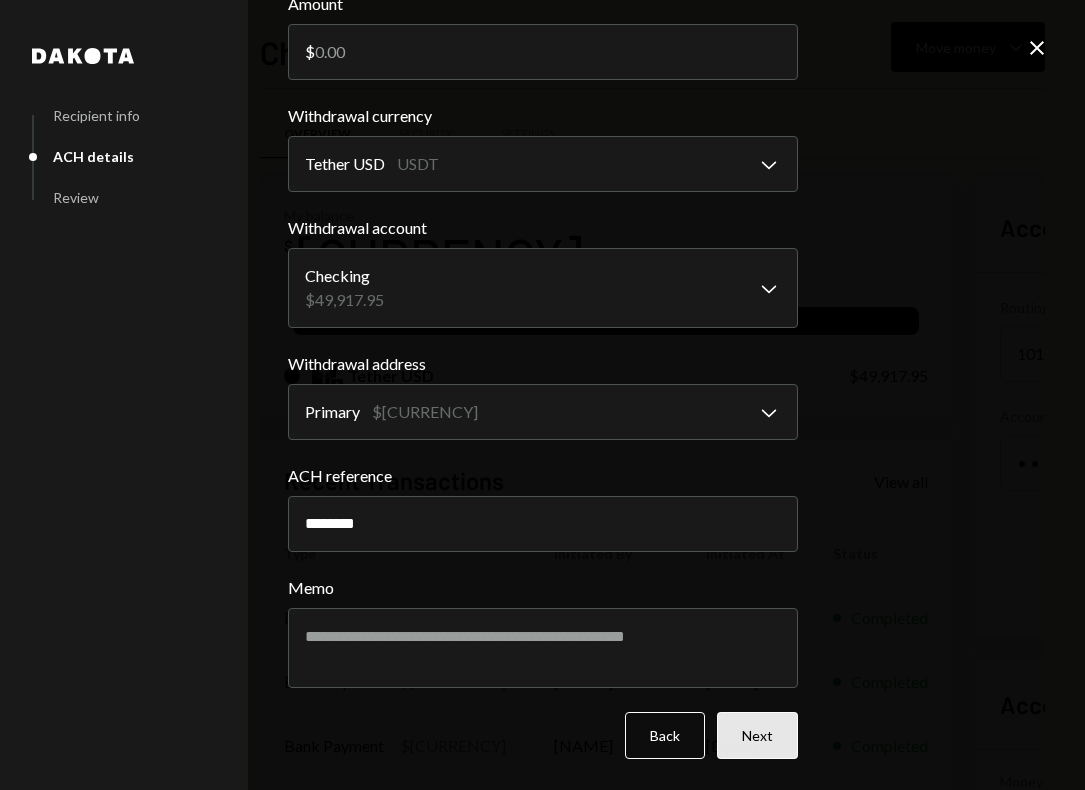click on "Next" at bounding box center [757, 735] 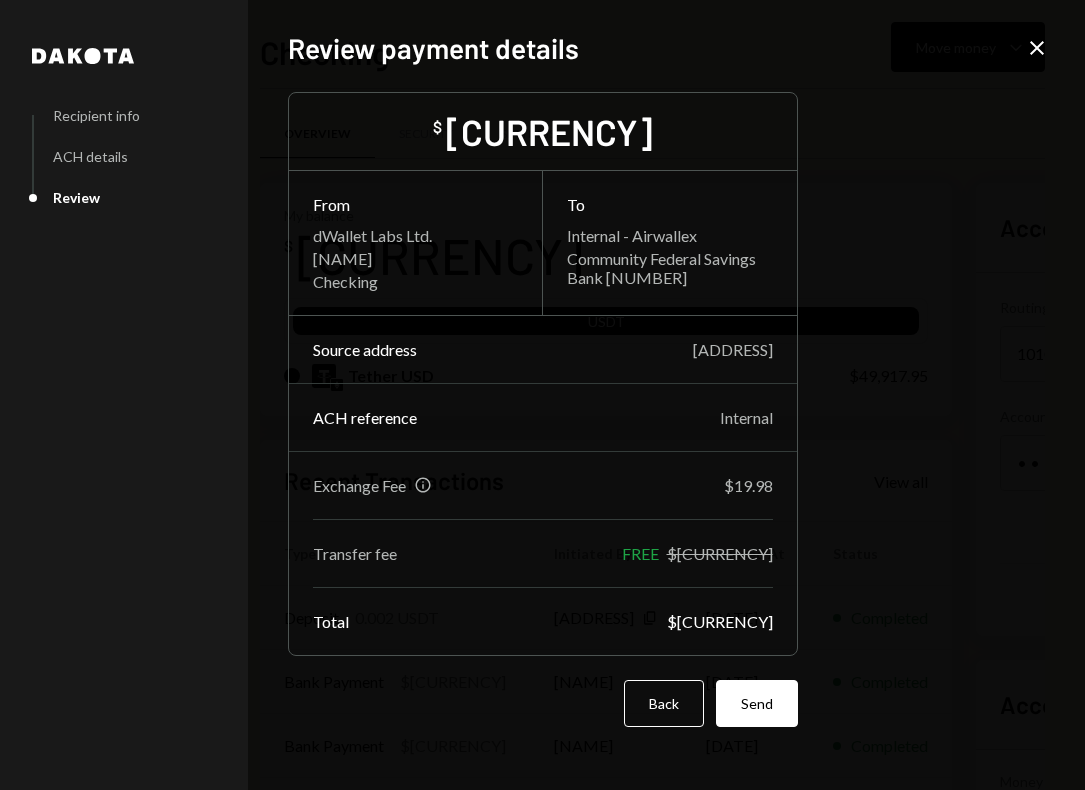scroll, scrollTop: 0, scrollLeft: 0, axis: both 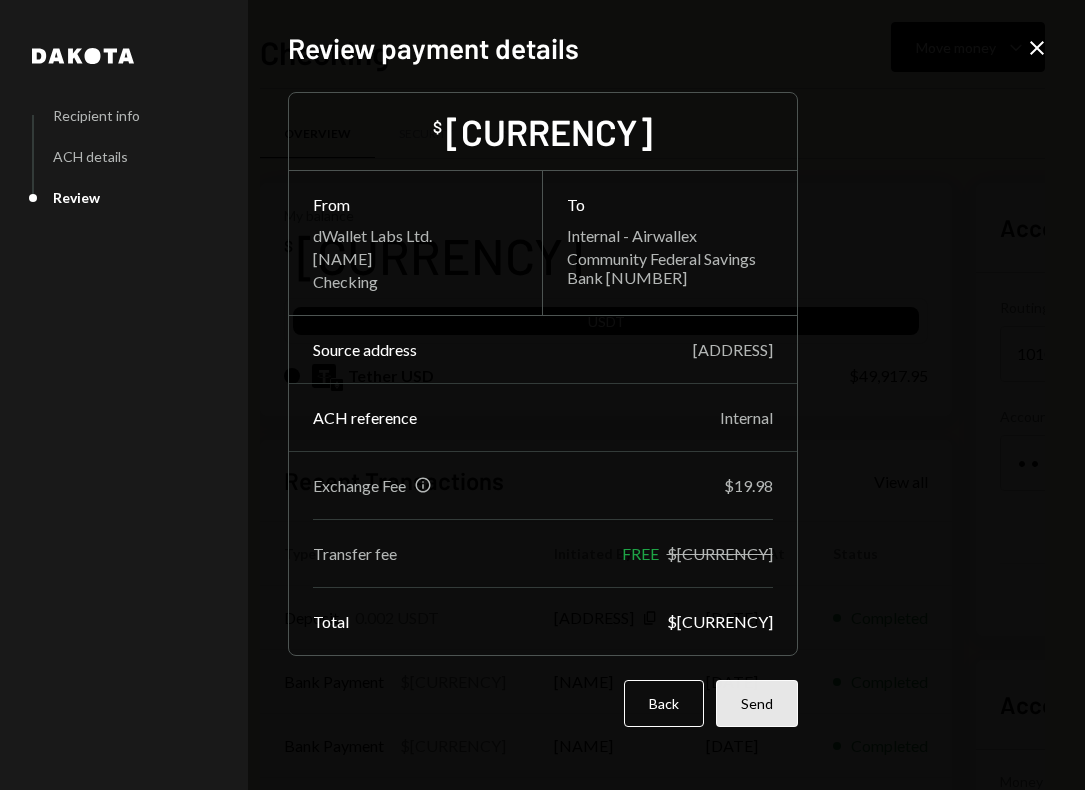 click on "Send" at bounding box center (757, 703) 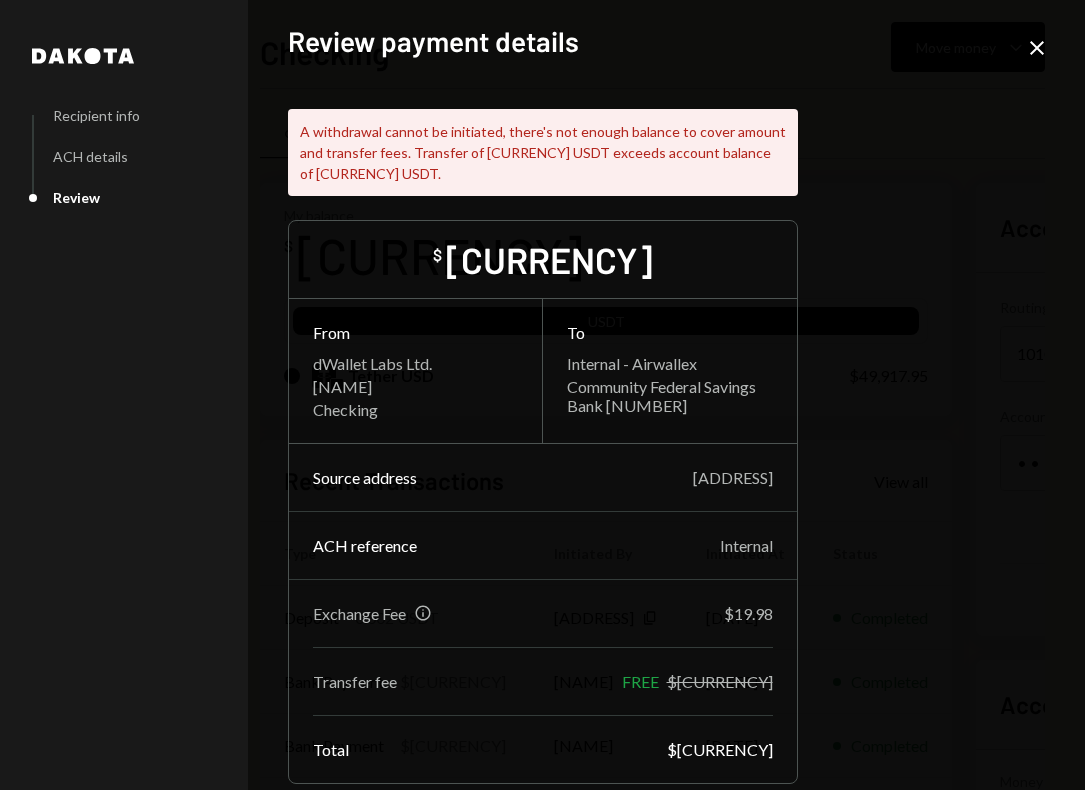 click on "Info" at bounding box center (423, 613) 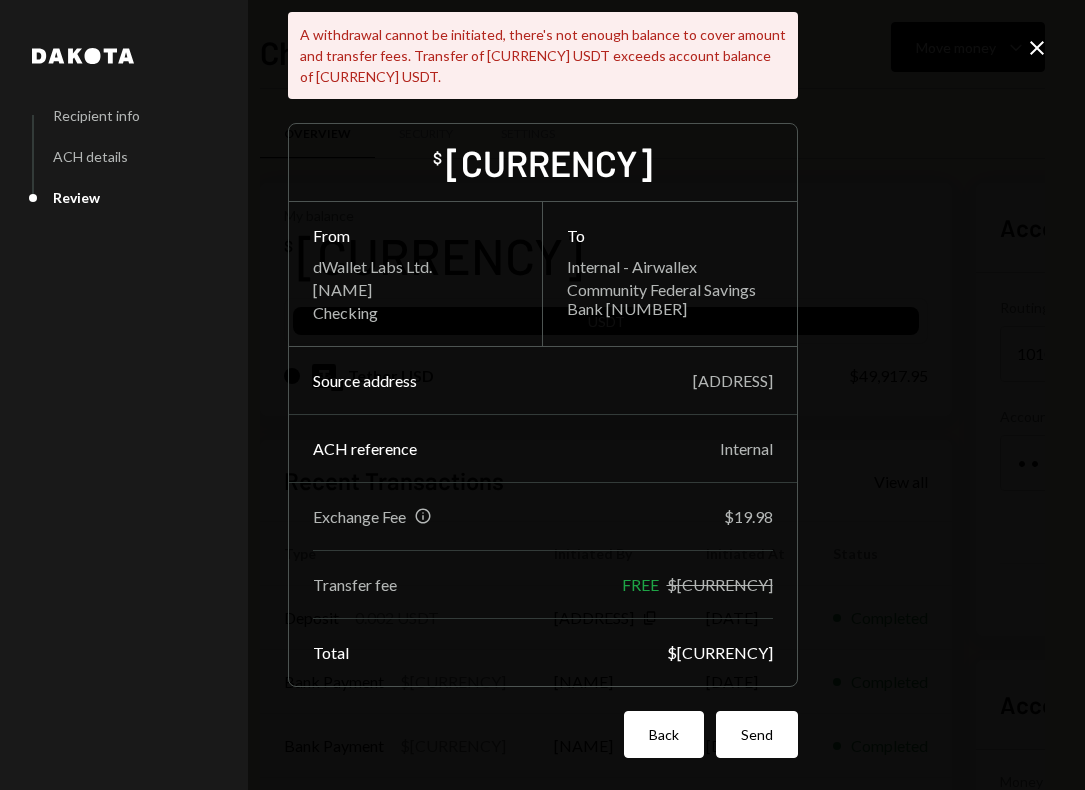 click on "Back" at bounding box center (664, 734) 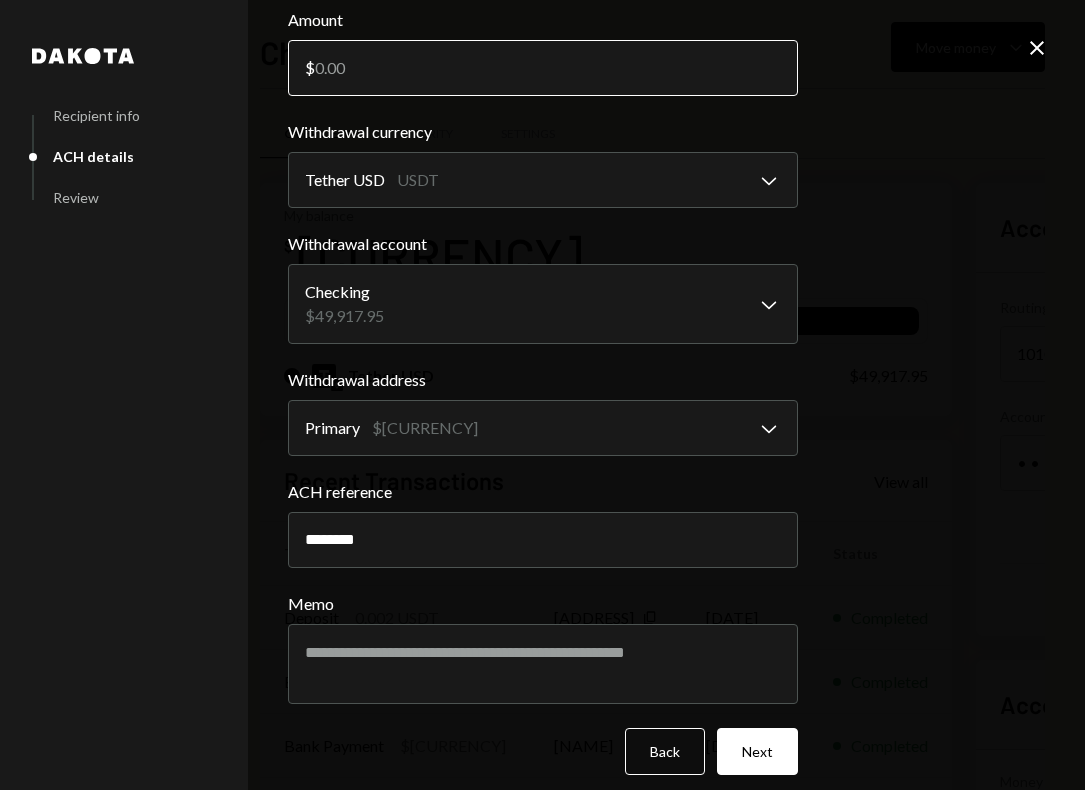 click on "49917.95" at bounding box center [543, 68] 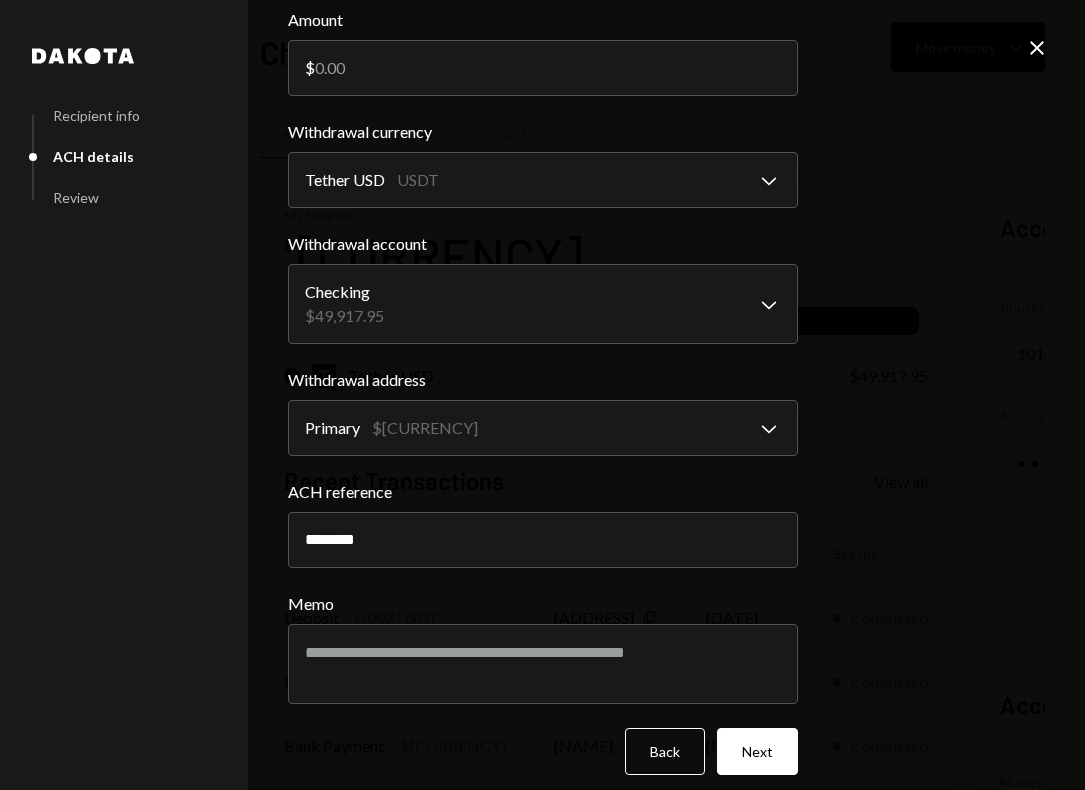 type on "49897.95" 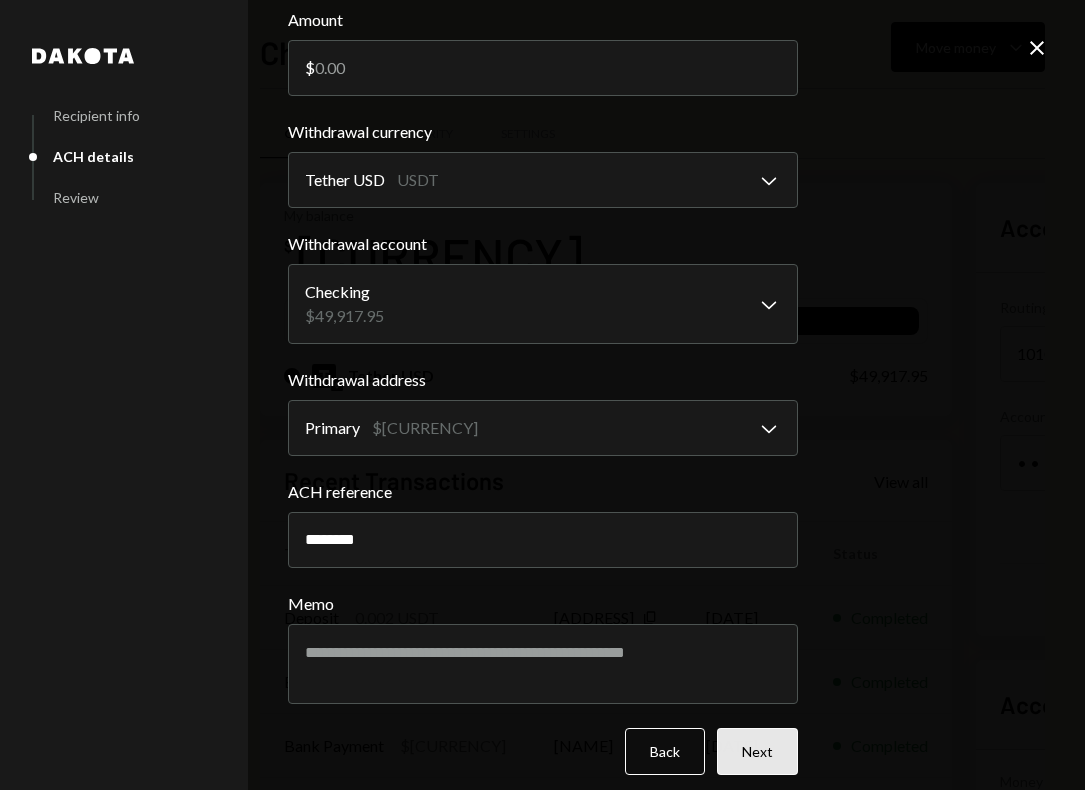 click on "Next" at bounding box center [757, 751] 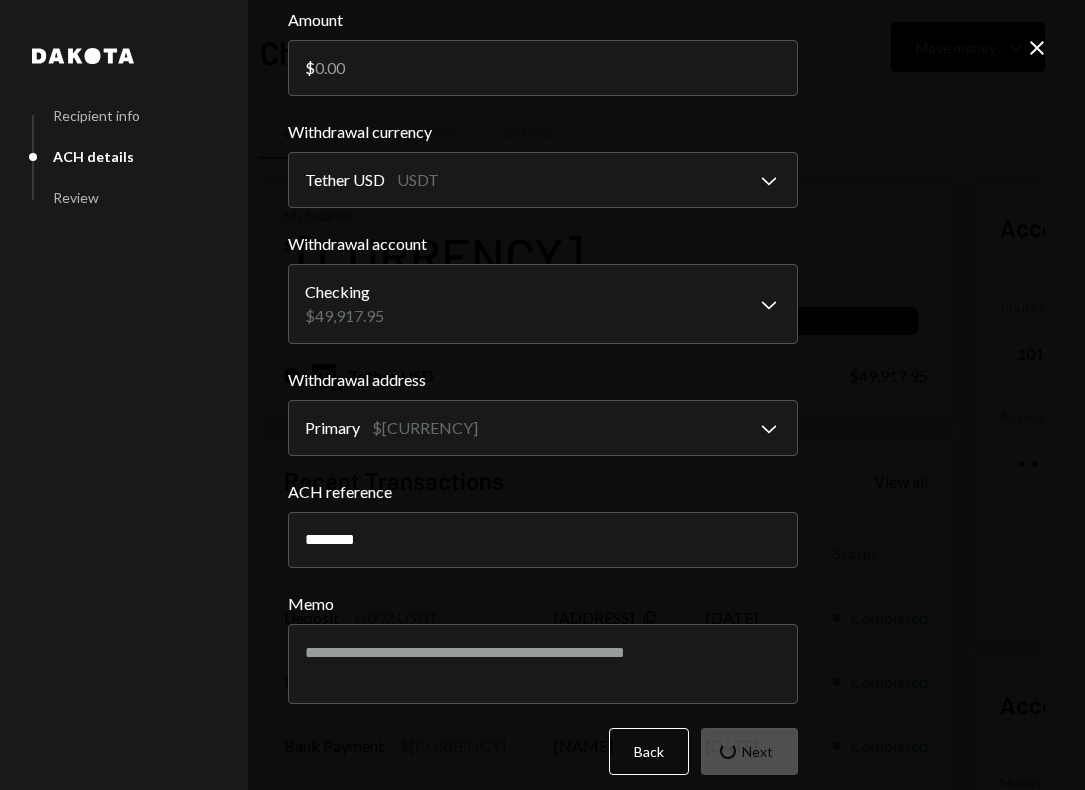 scroll, scrollTop: 0, scrollLeft: 0, axis: both 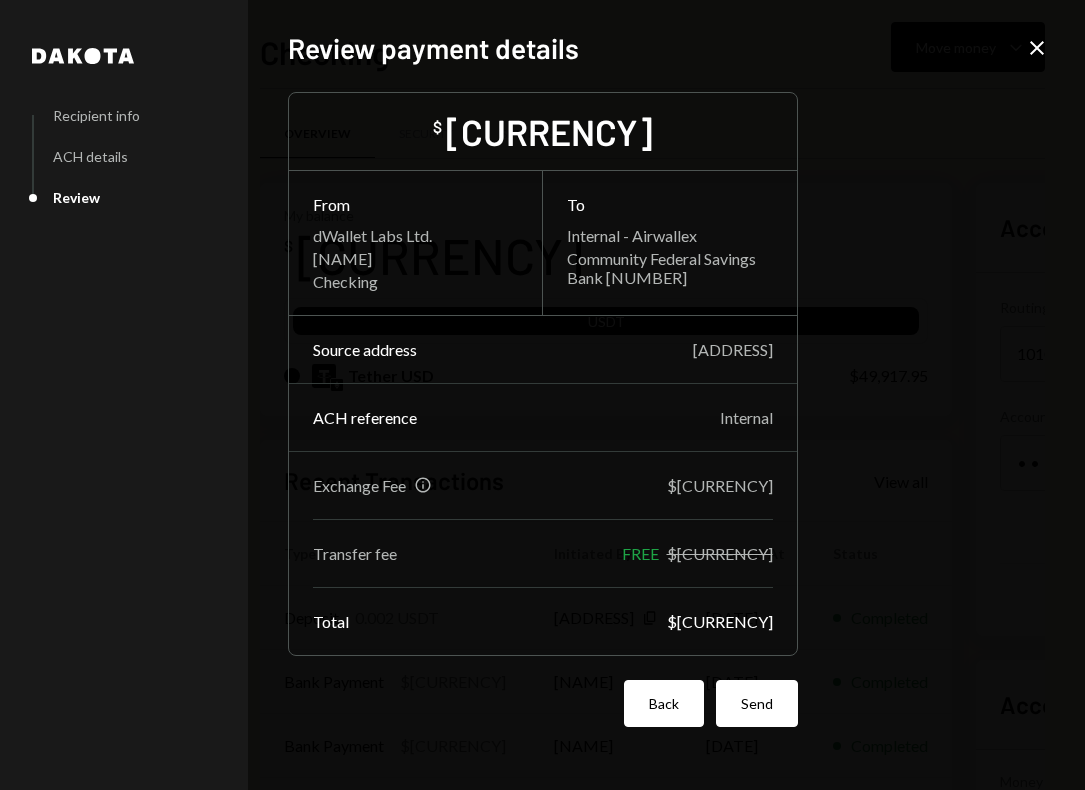click on "Back" at bounding box center (664, 703) 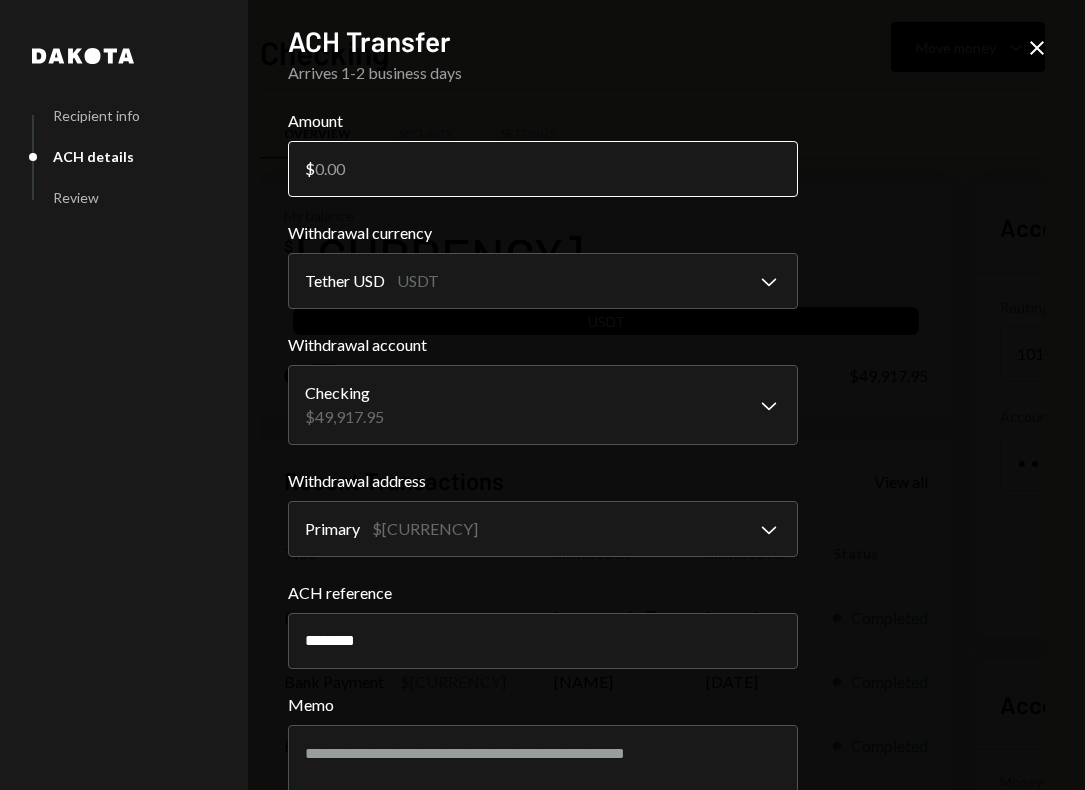 drag, startPoint x: 367, startPoint y: 173, endPoint x: 385, endPoint y: 173, distance: 18 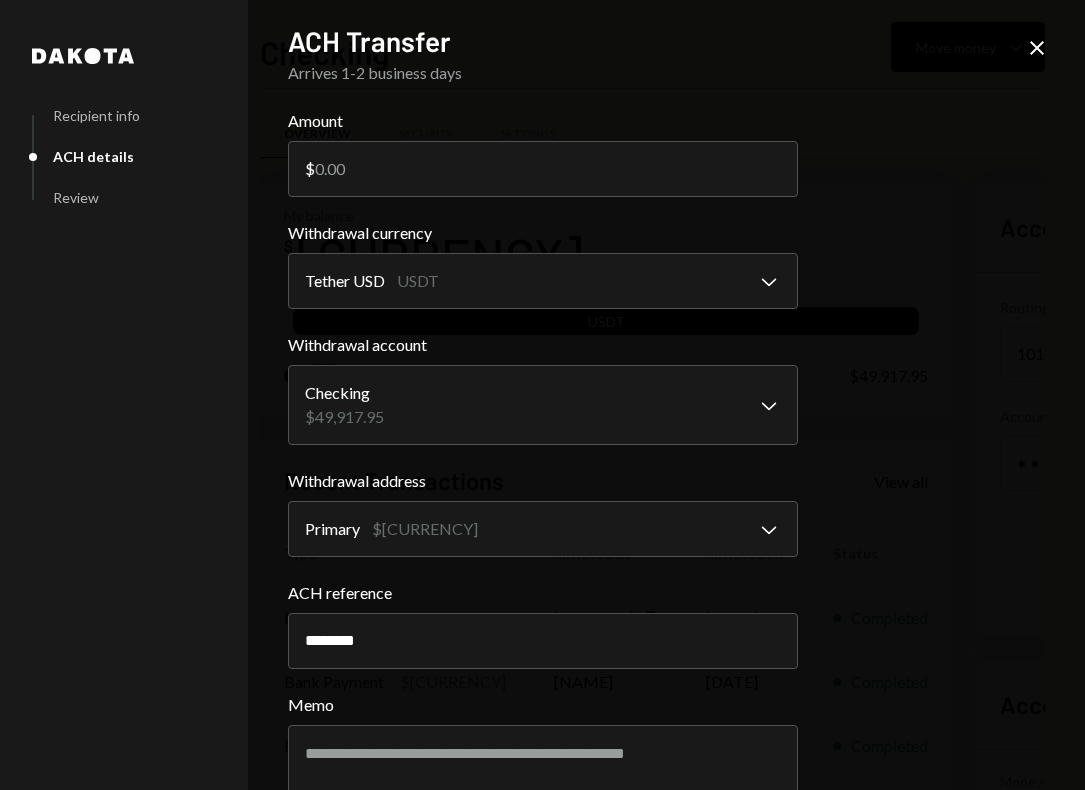 scroll, scrollTop: 117, scrollLeft: 0, axis: vertical 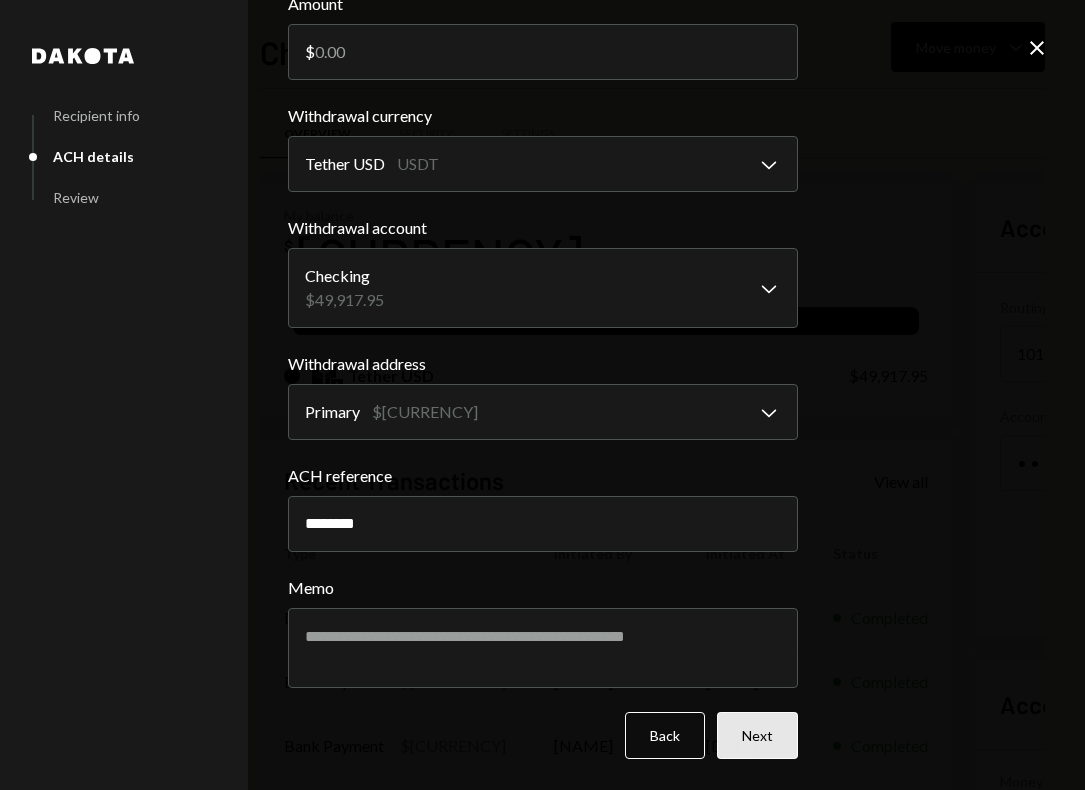 type on "49897.98" 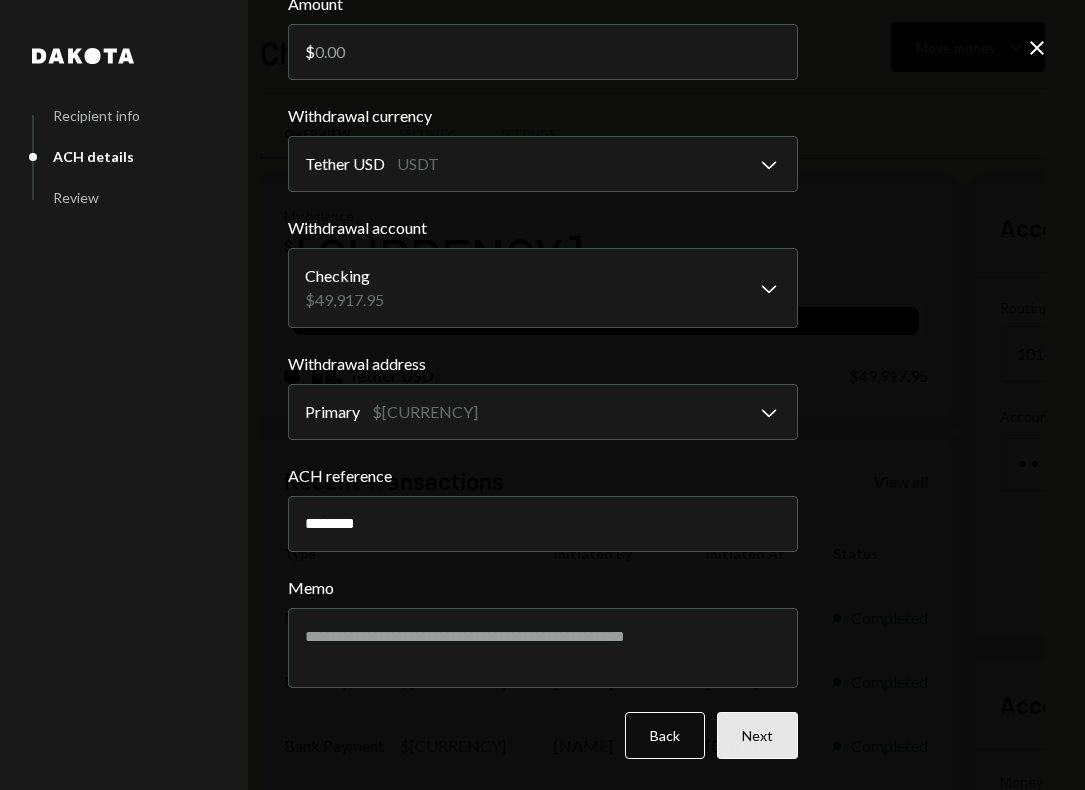 click on "Next" at bounding box center (757, 735) 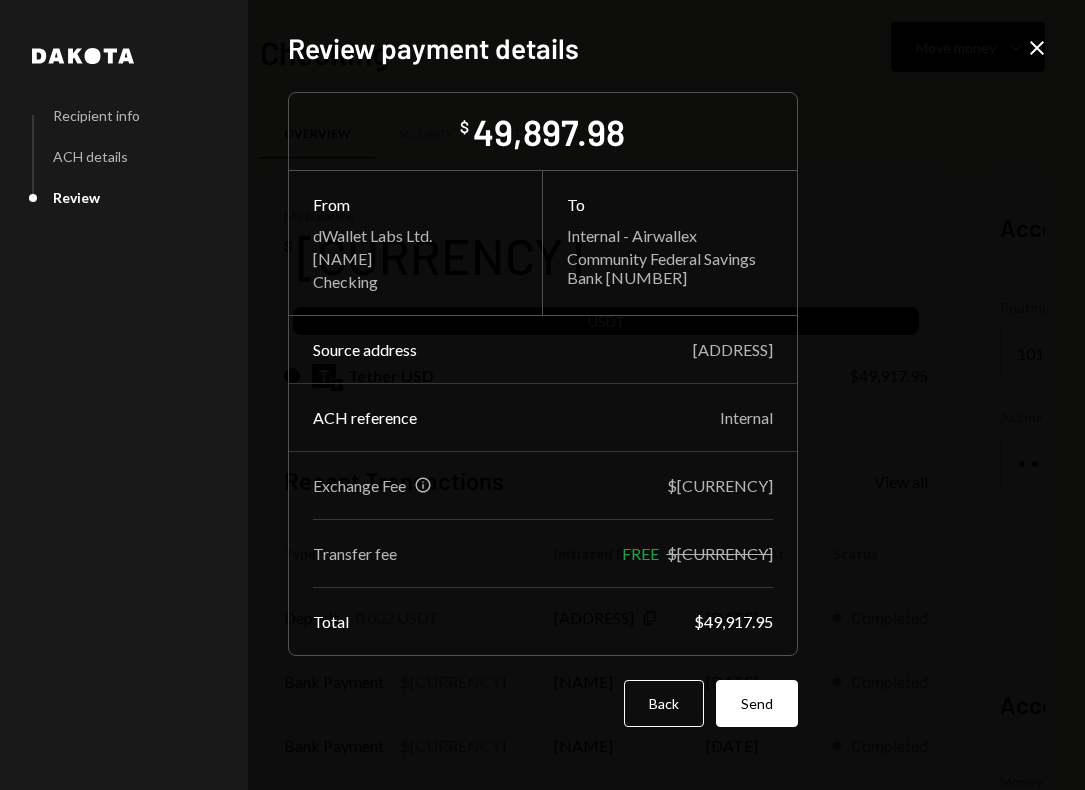 scroll, scrollTop: 0, scrollLeft: 0, axis: both 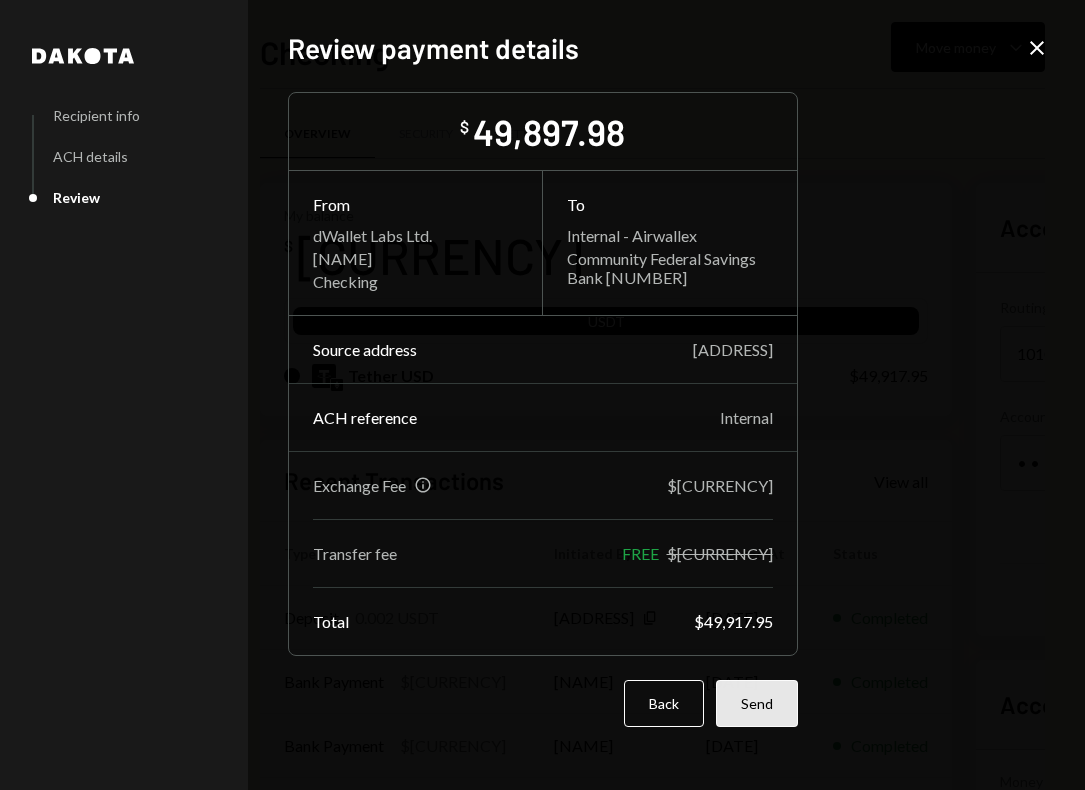 click on "Send" at bounding box center [757, 703] 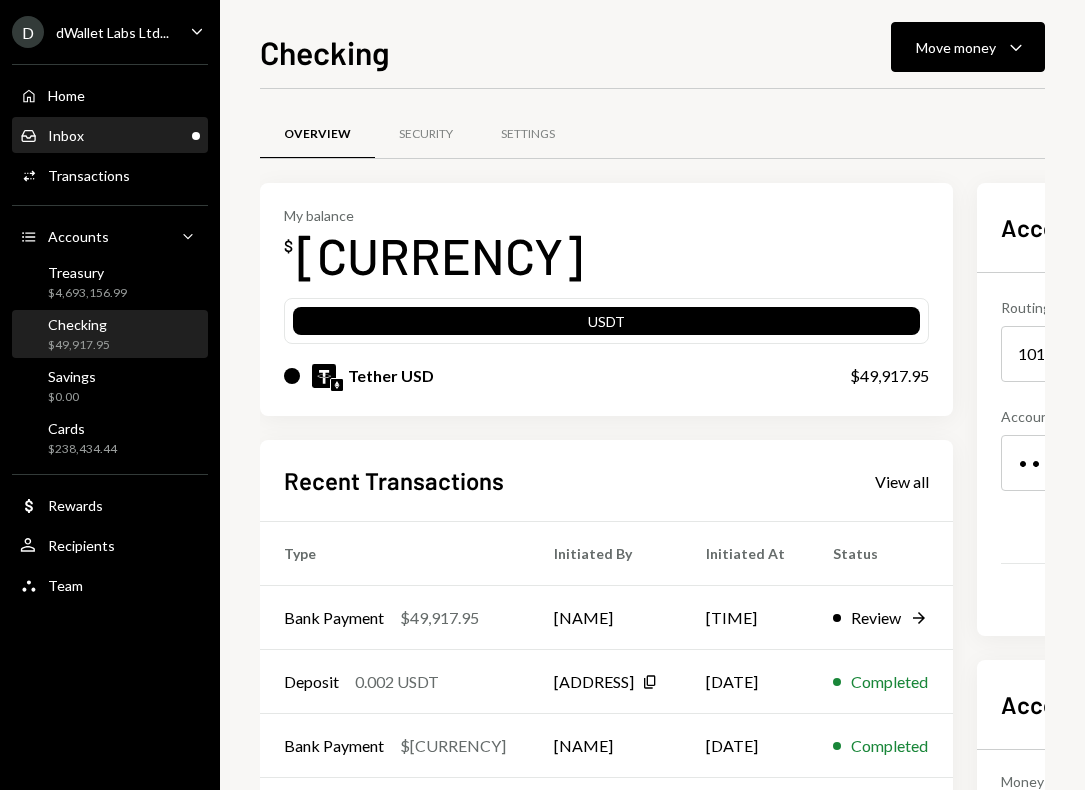 click on "Inbox Inbox" at bounding box center (110, 136) 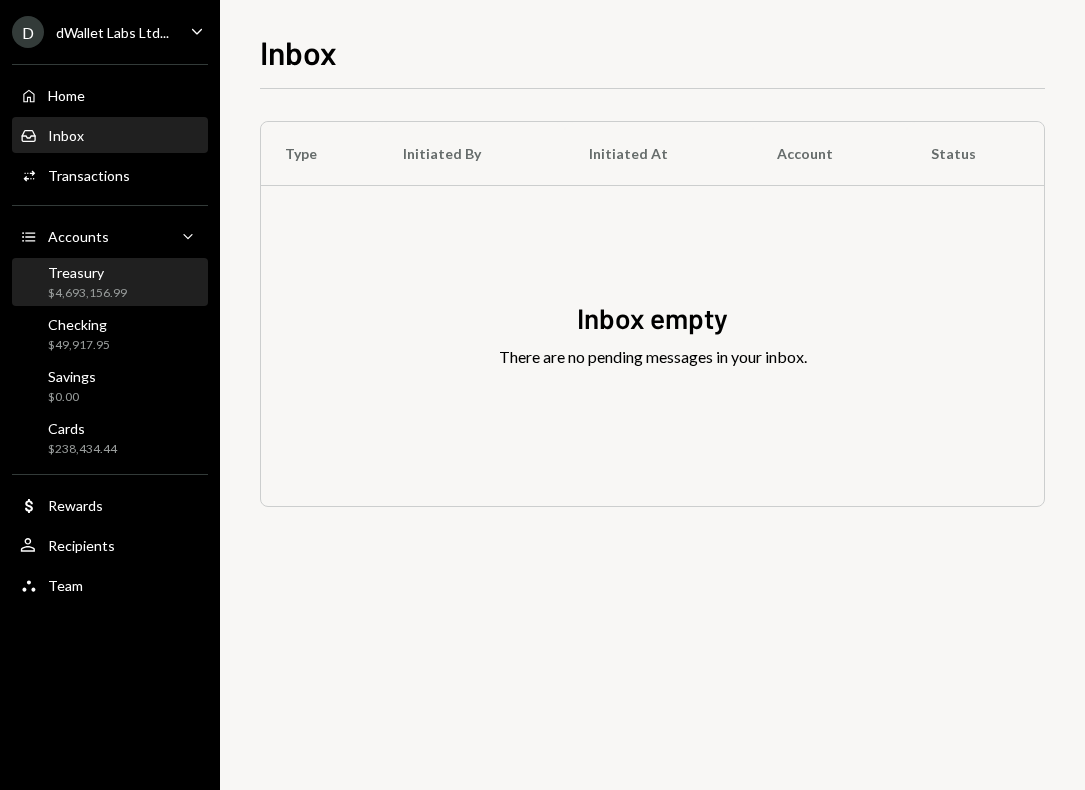 click on "Treasury $4,693,156.99" at bounding box center [110, 283] 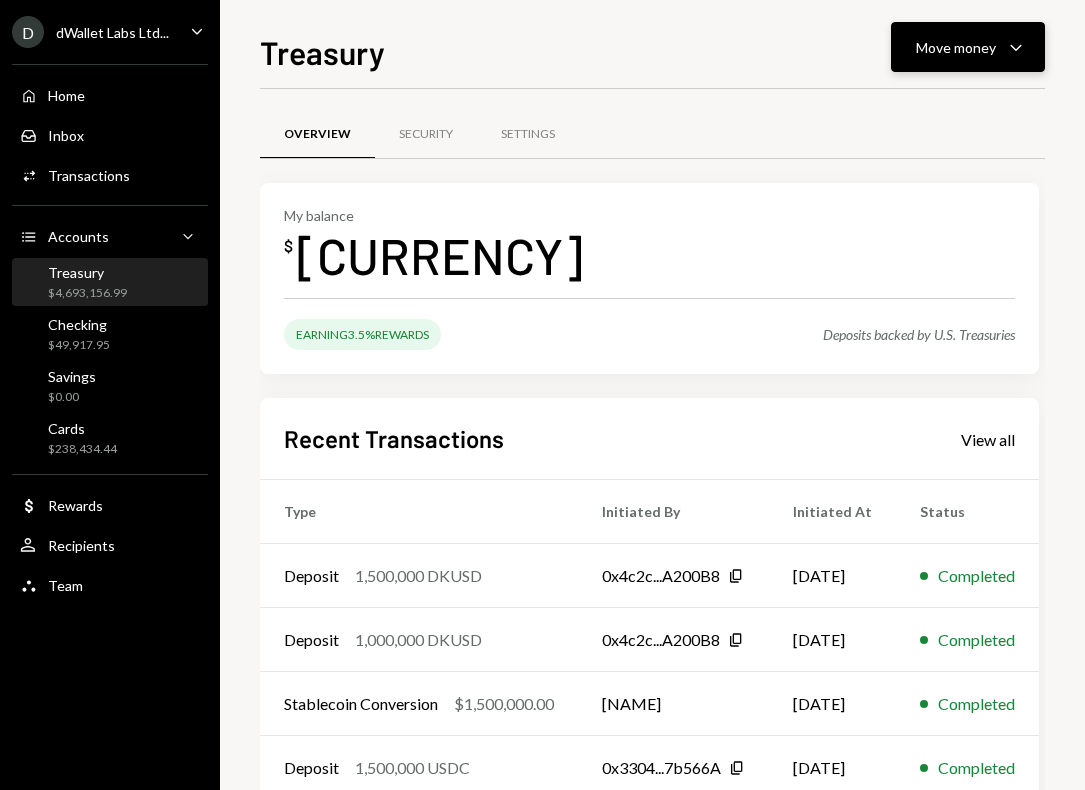 click on "Move money" at bounding box center [956, 47] 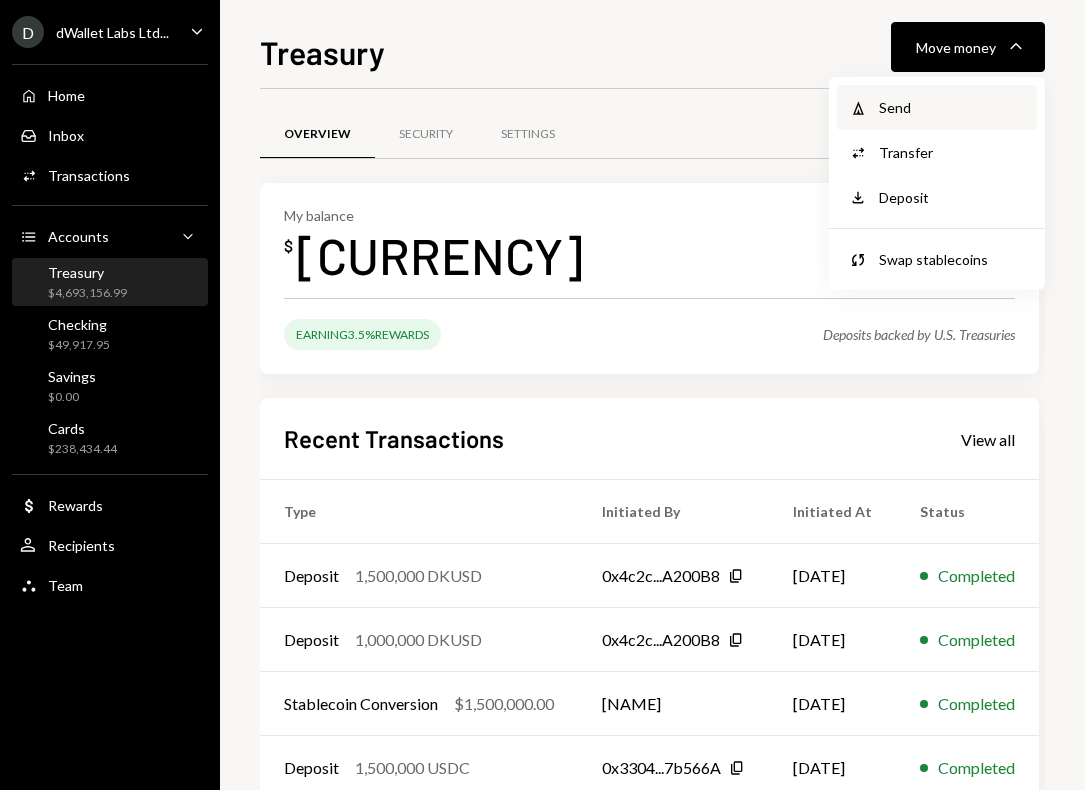 click on "Send" at bounding box center (952, 107) 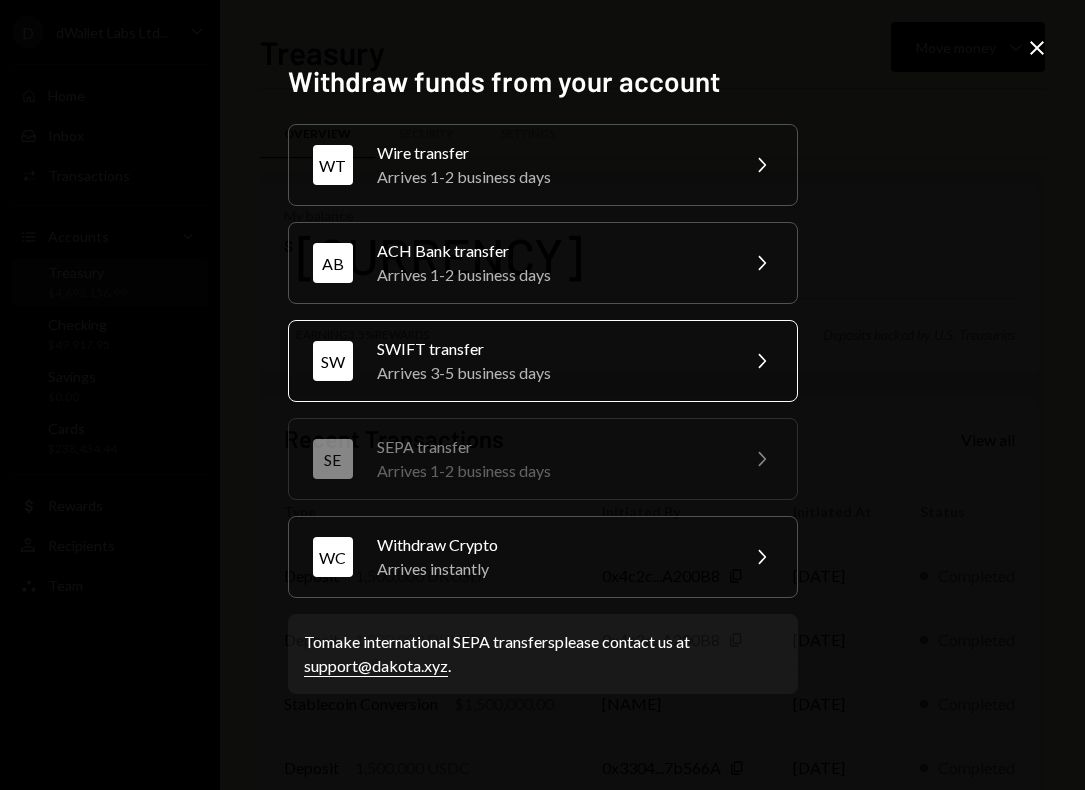 click on "Arrives 3-5 business days" at bounding box center (551, 373) 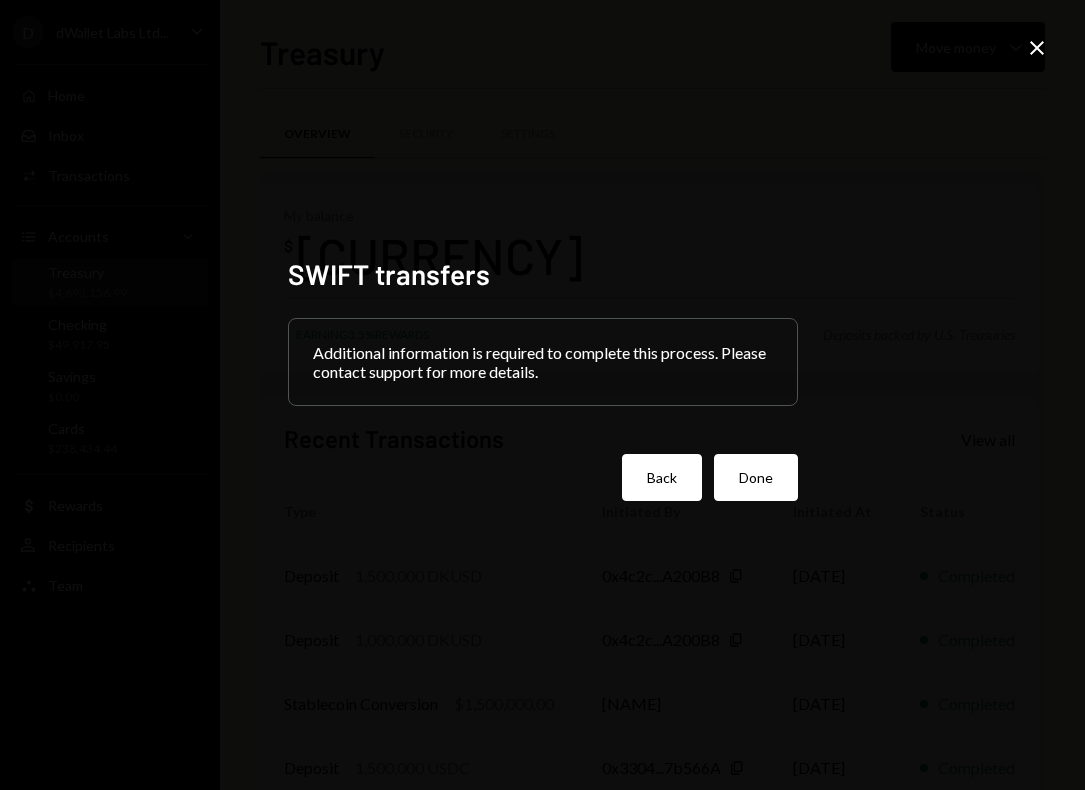click on "Back" at bounding box center [662, 477] 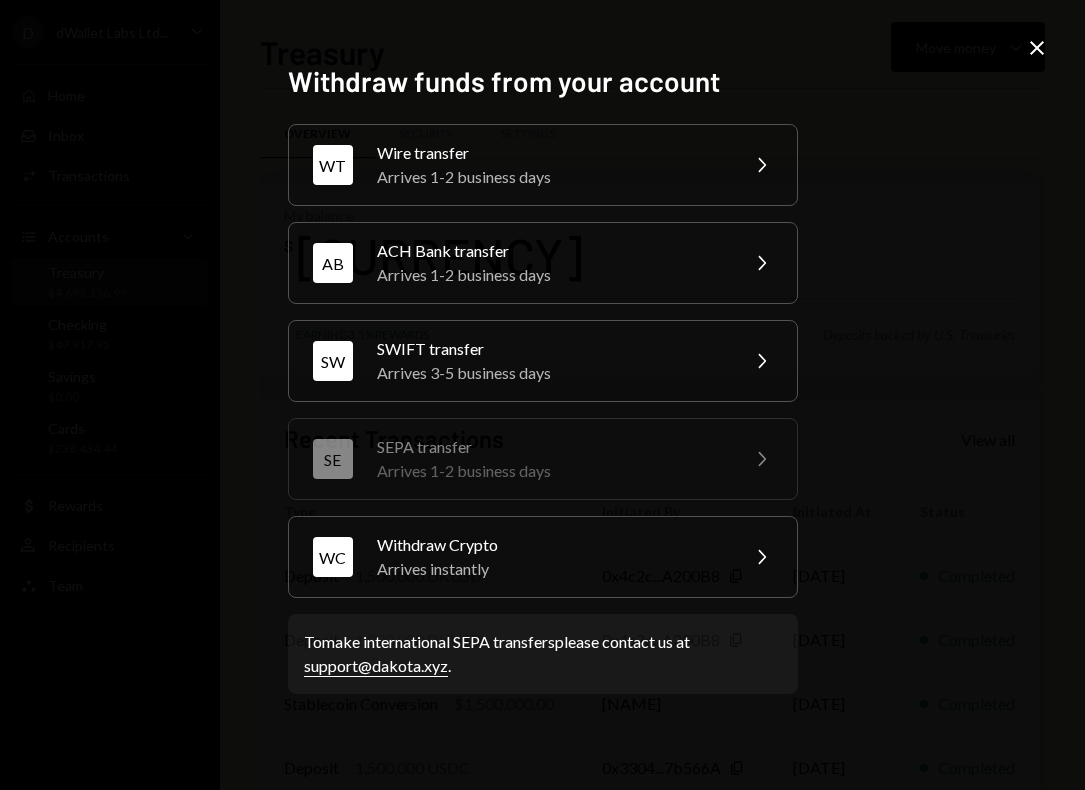 click on "Close" 